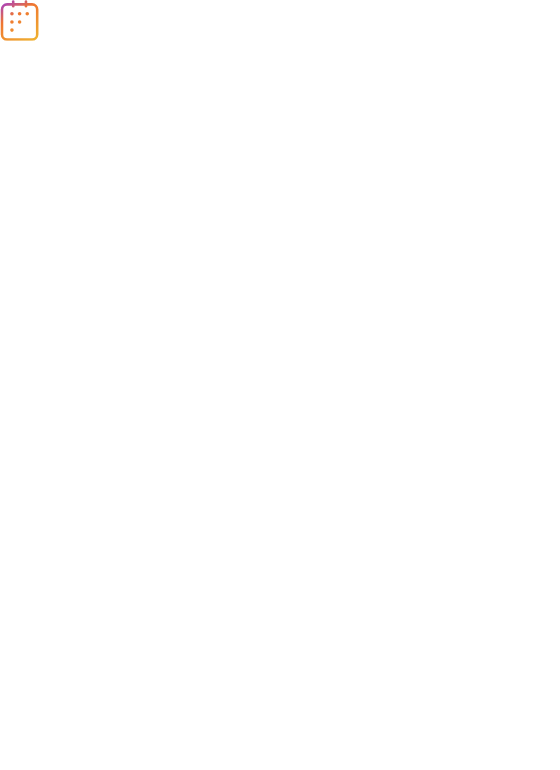 scroll, scrollTop: 0, scrollLeft: 0, axis: both 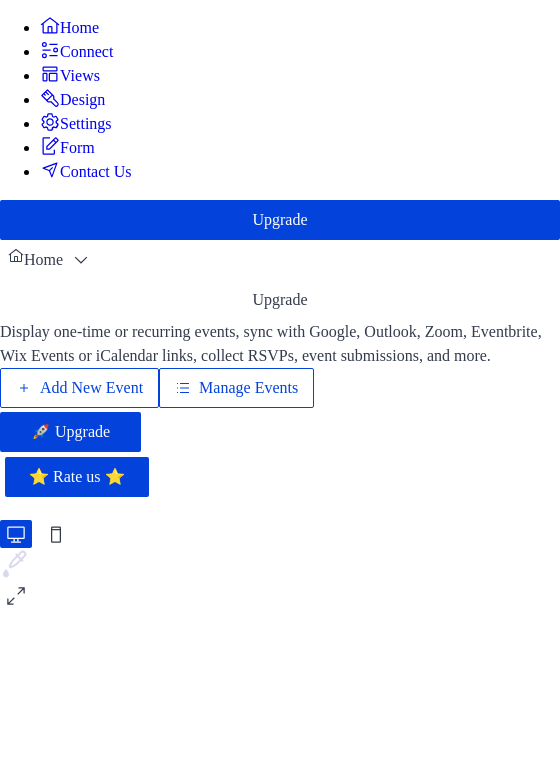 click on "Add New Event" at bounding box center (91, 388) 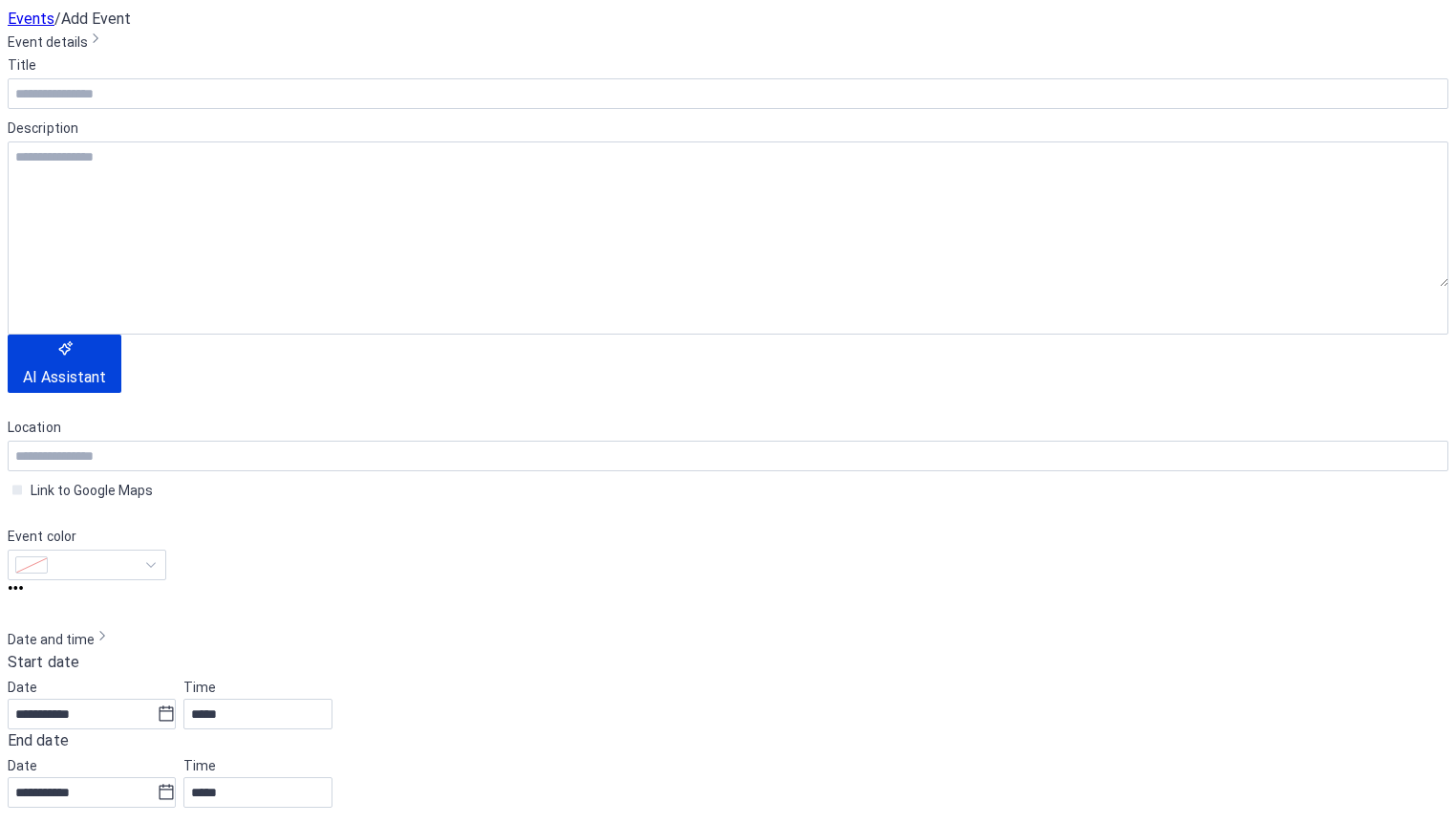 scroll, scrollTop: 0, scrollLeft: 0, axis: both 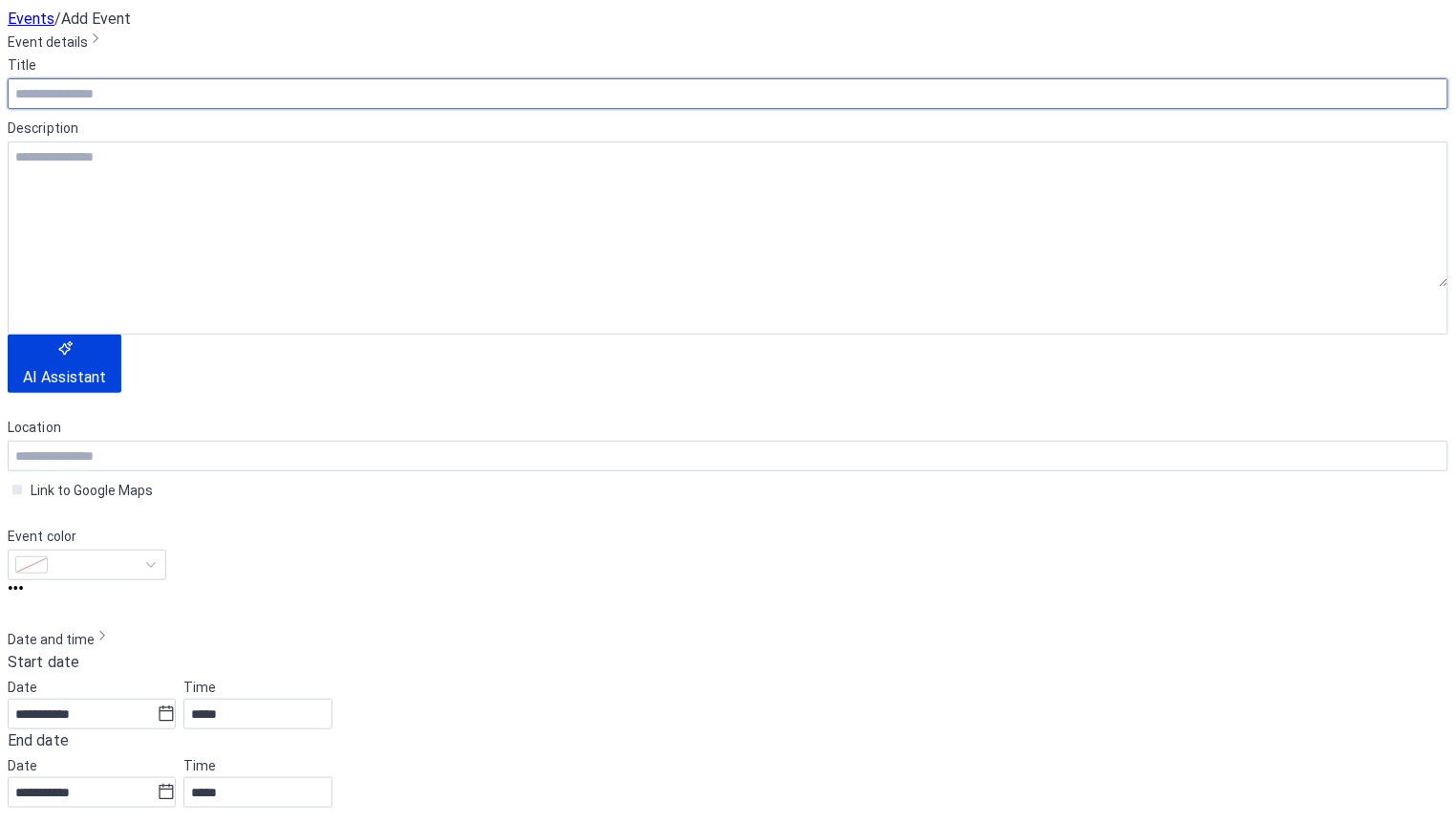 click at bounding box center (728, 94) 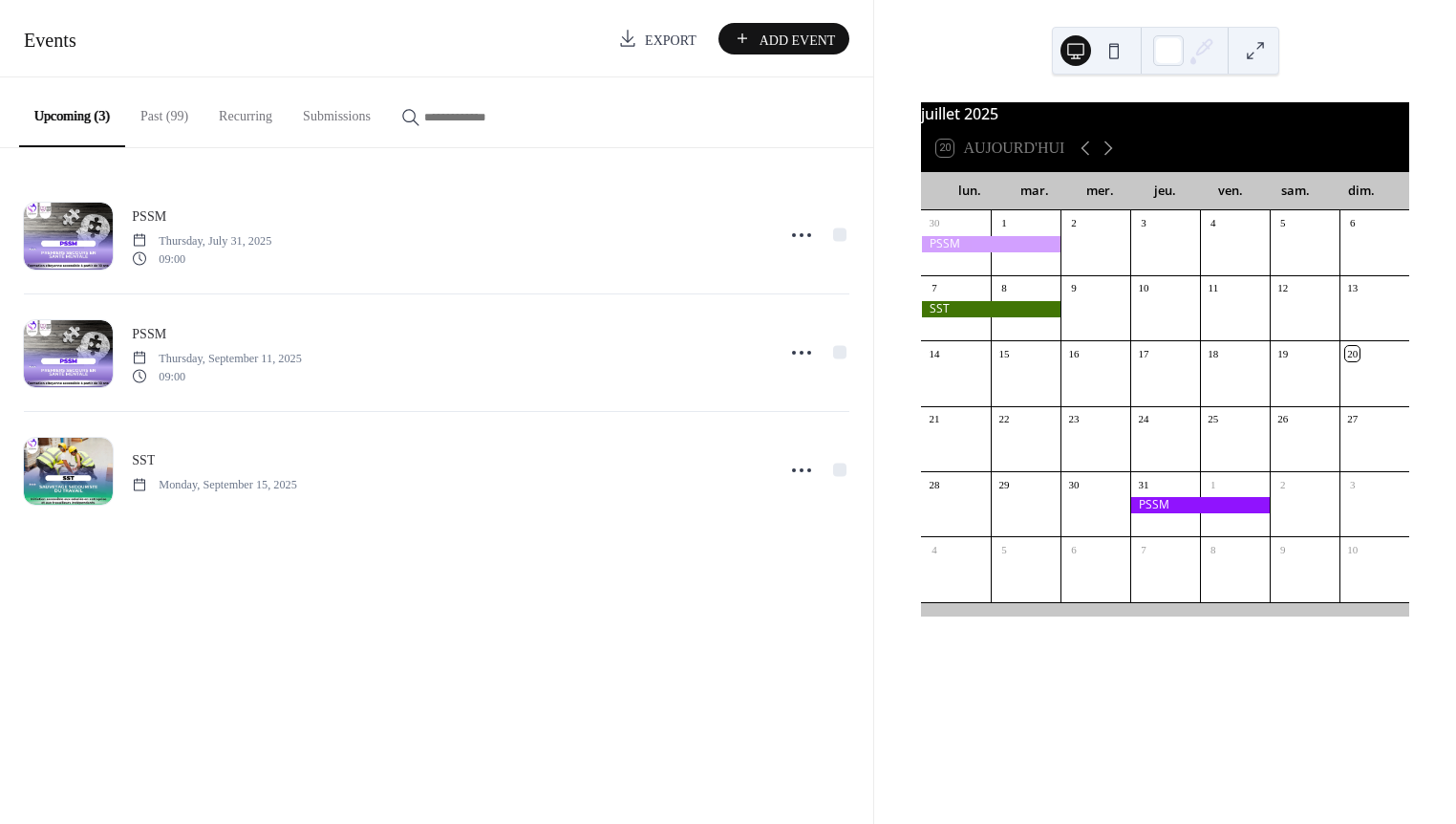 scroll, scrollTop: 0, scrollLeft: 0, axis: both 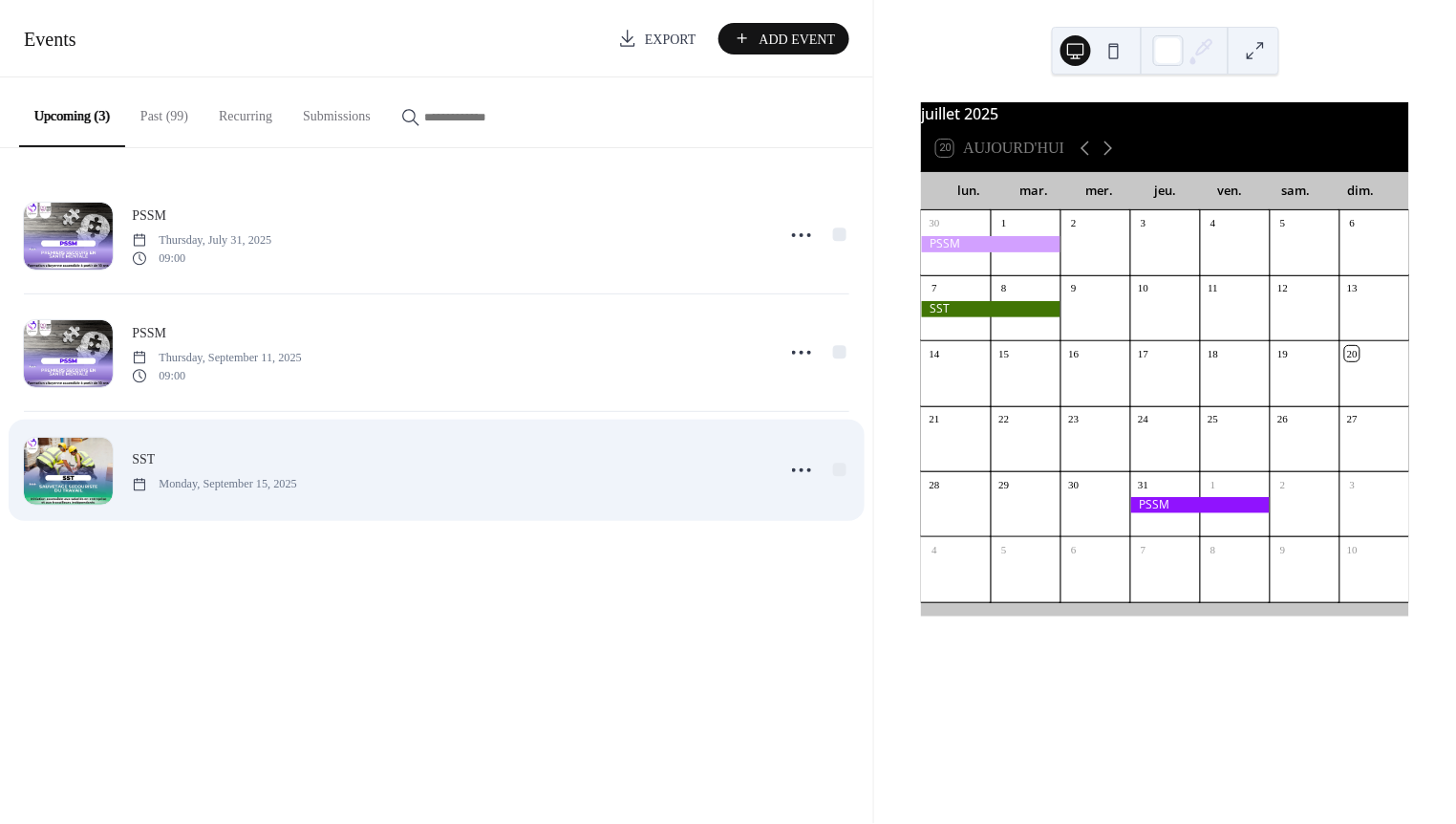 click on "[DAY], [MONTH] [DAY], [YEAR]" at bounding box center [447, 469] 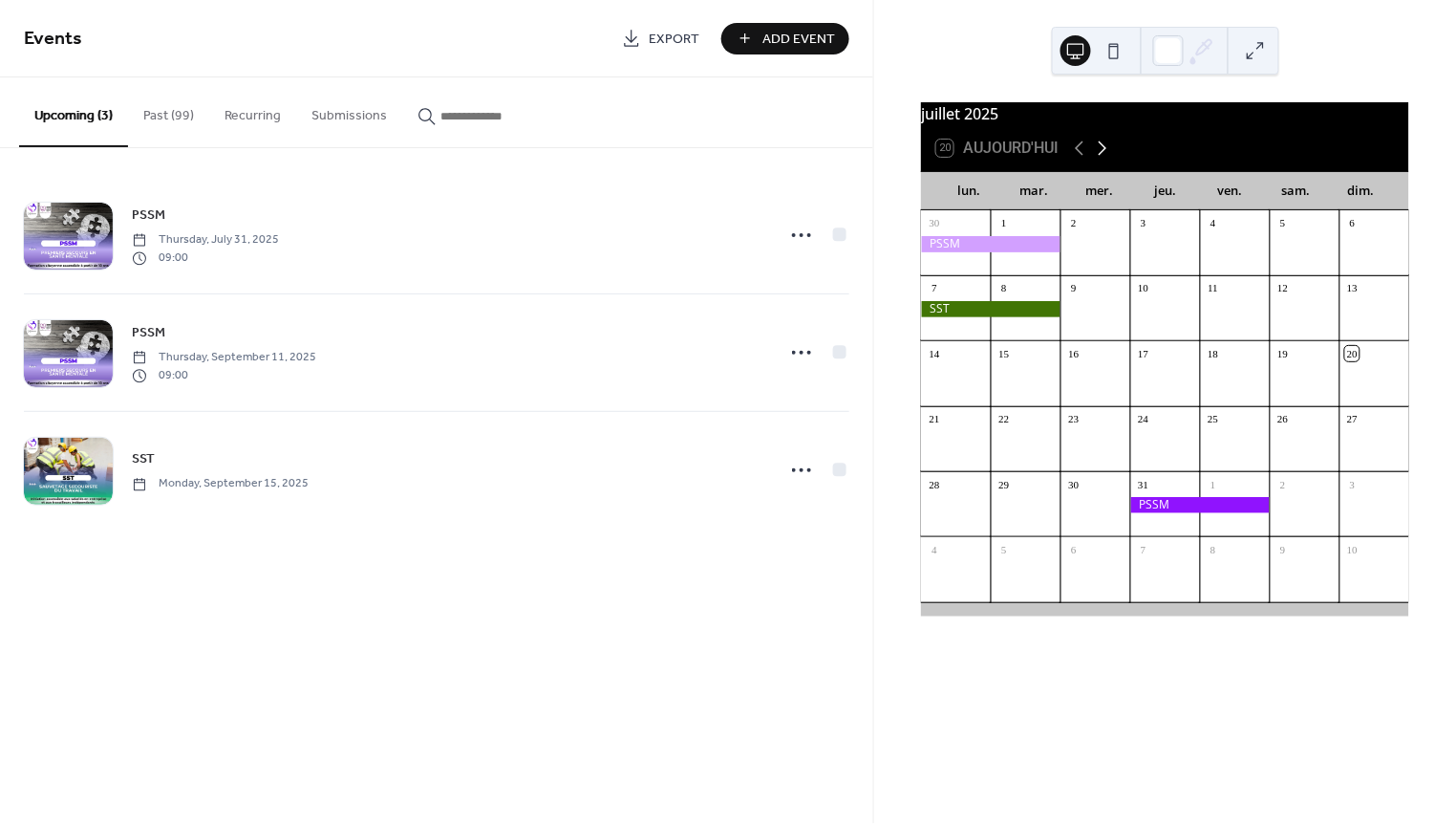 click 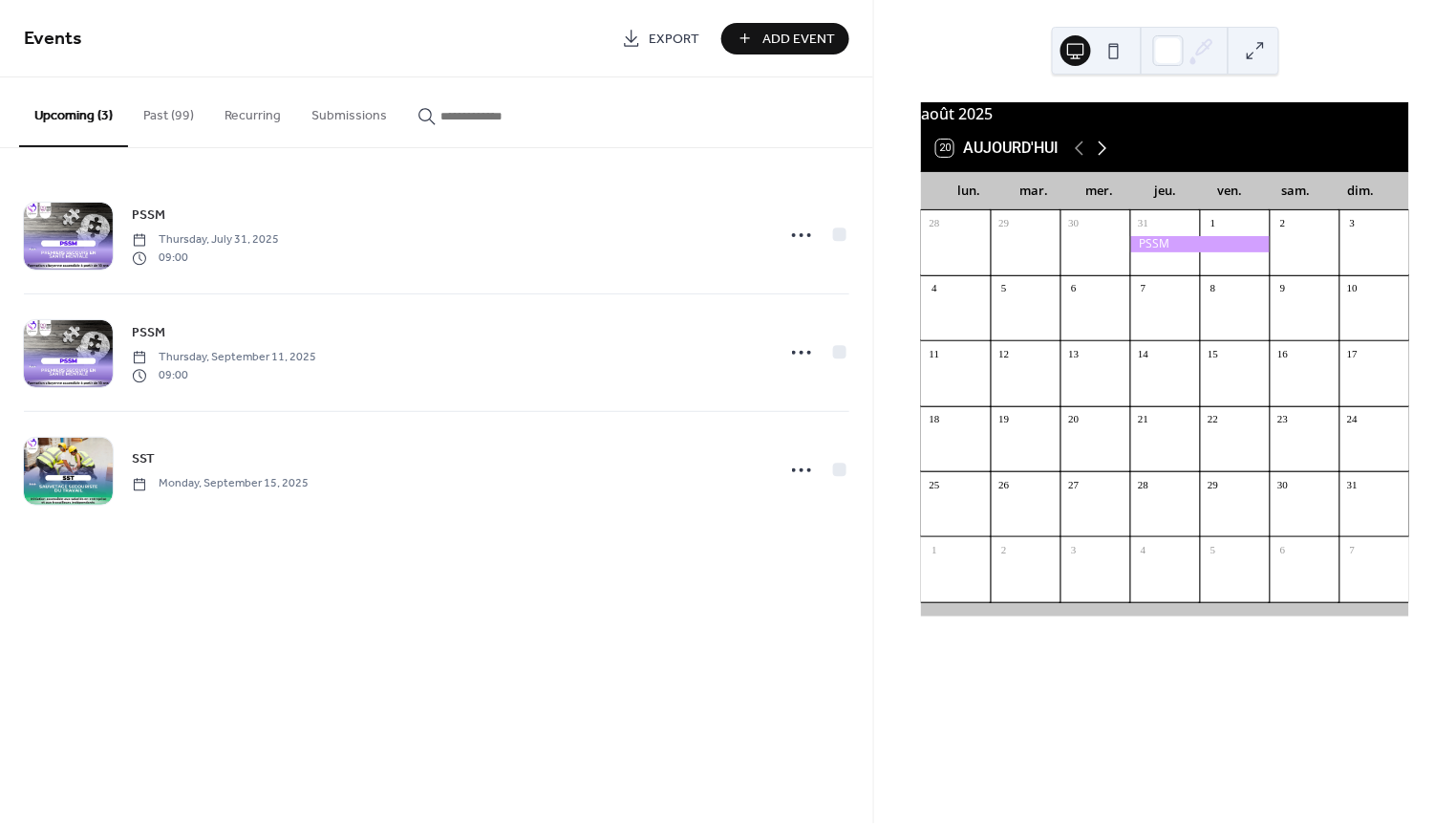 click 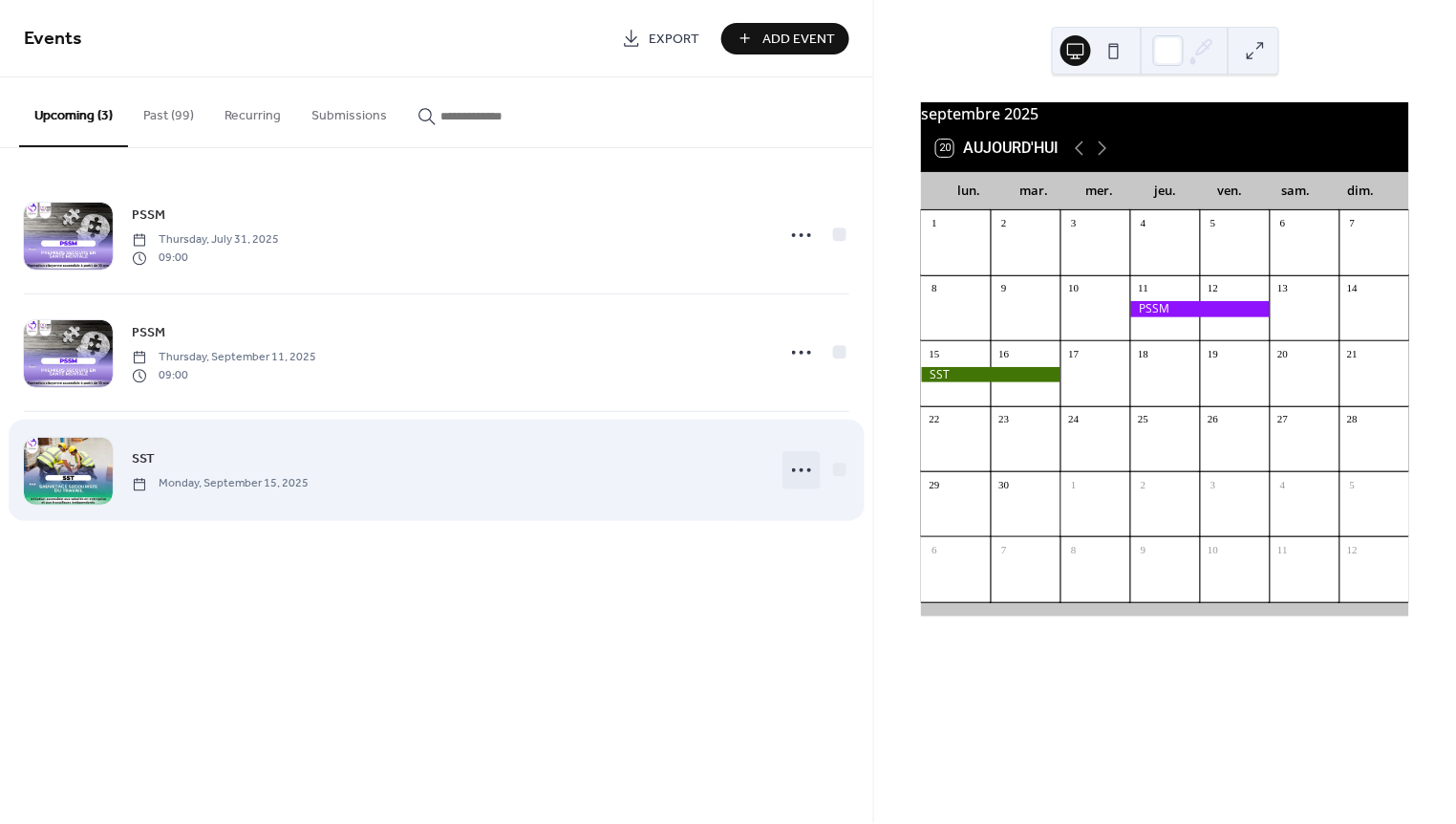 click 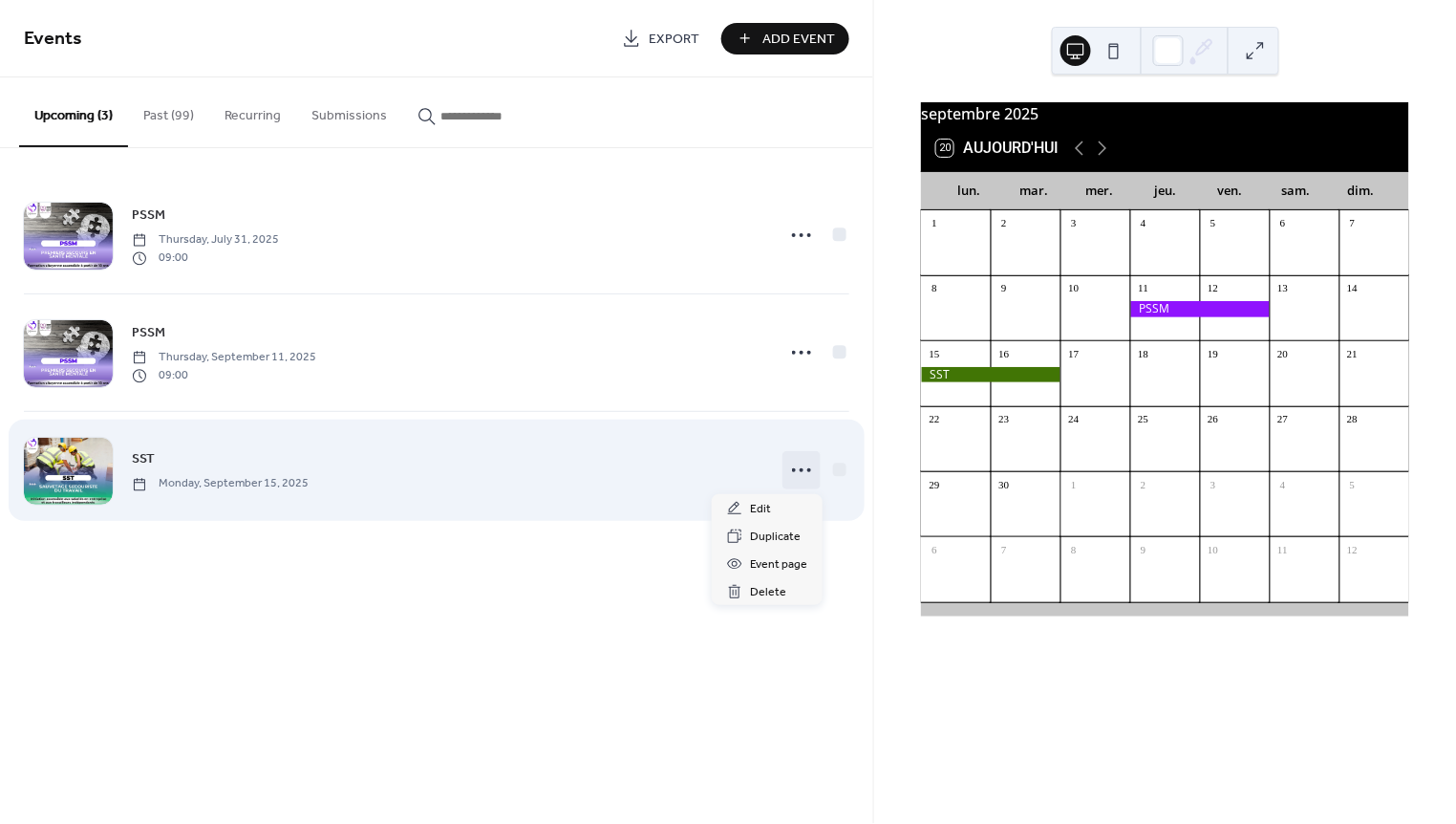 click 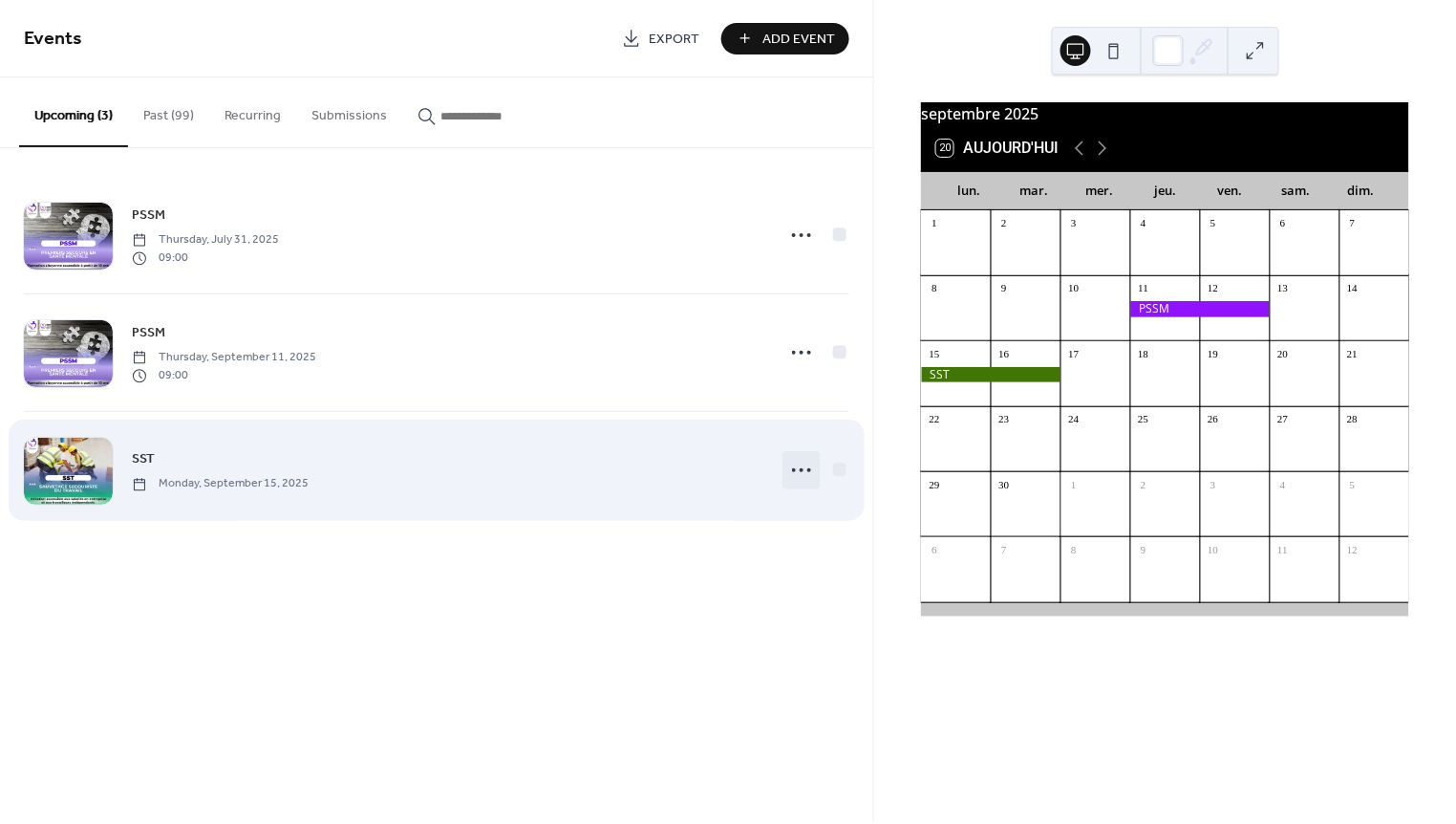 click 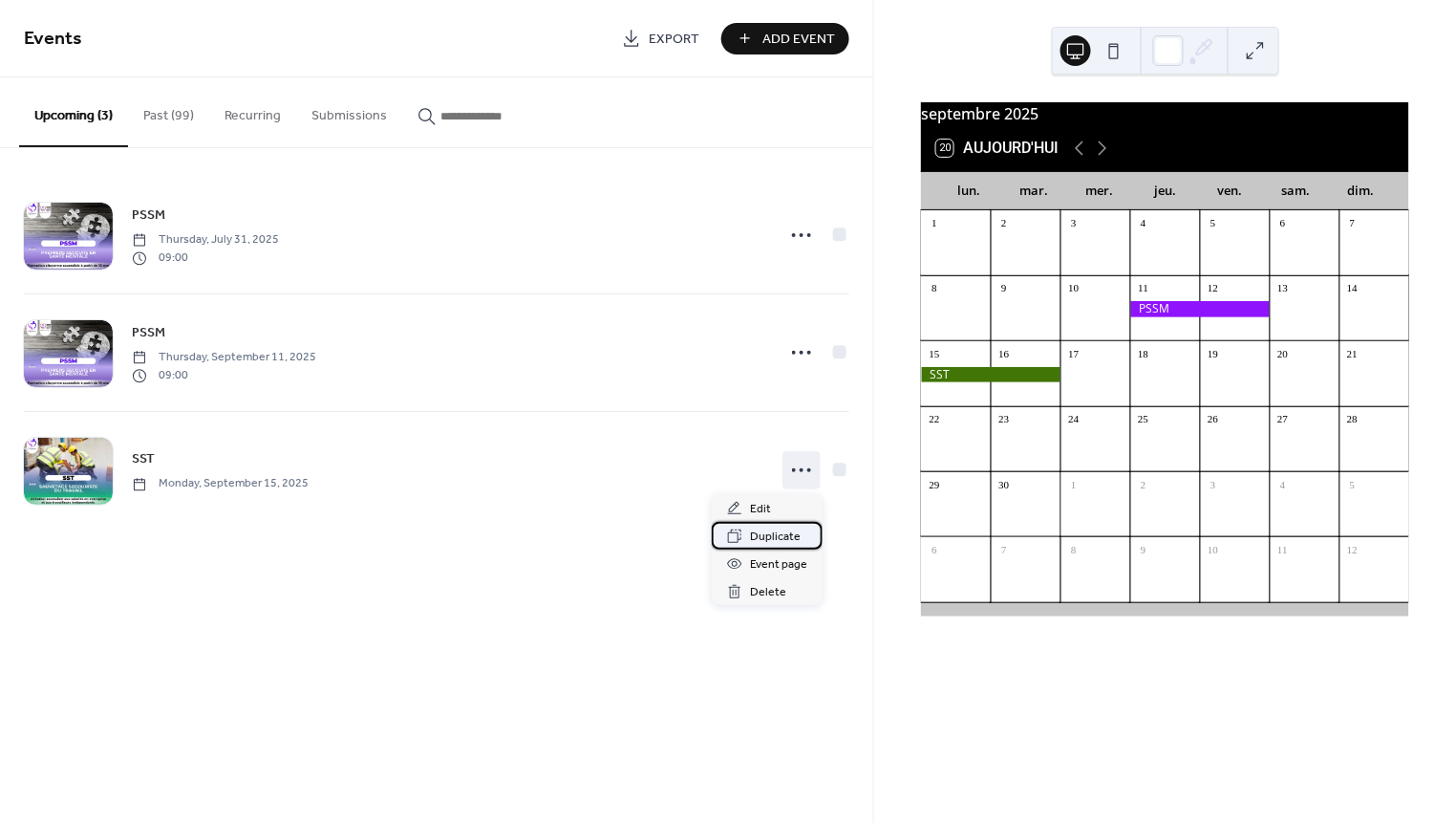 click on "Duplicate" at bounding box center [775, 537] 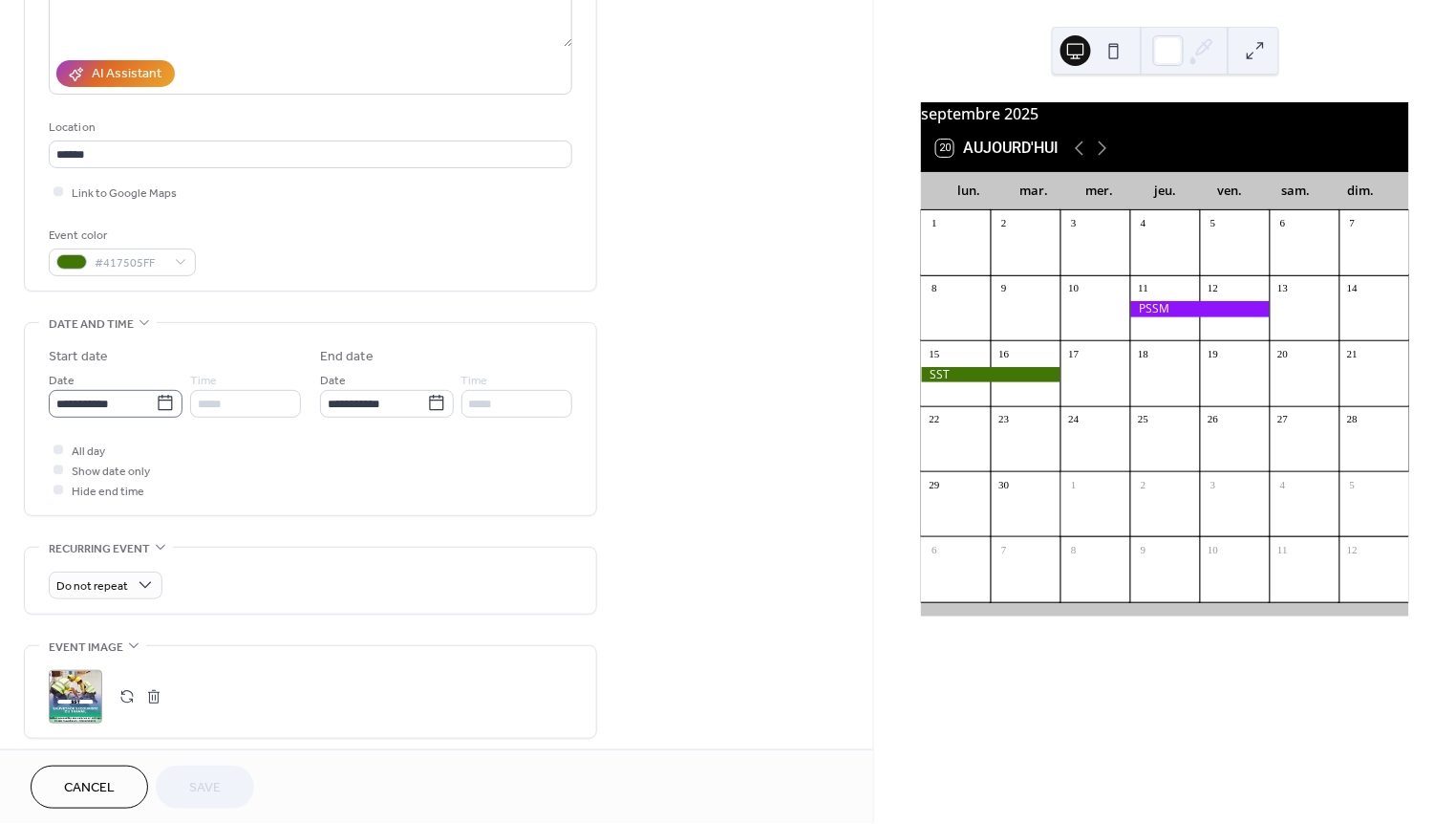 scroll, scrollTop: 345, scrollLeft: 0, axis: vertical 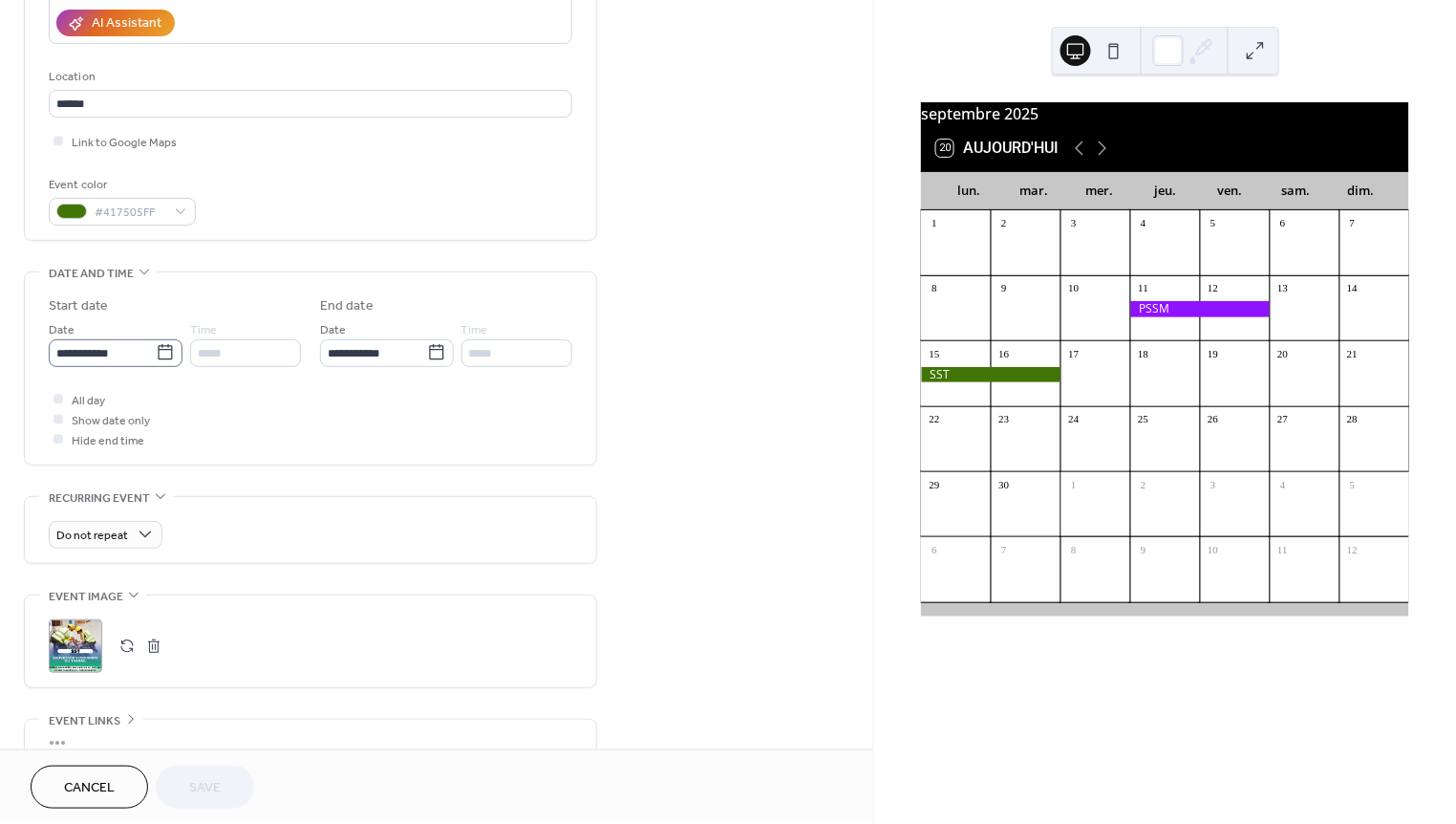click on "**********" at bounding box center (116, 353) 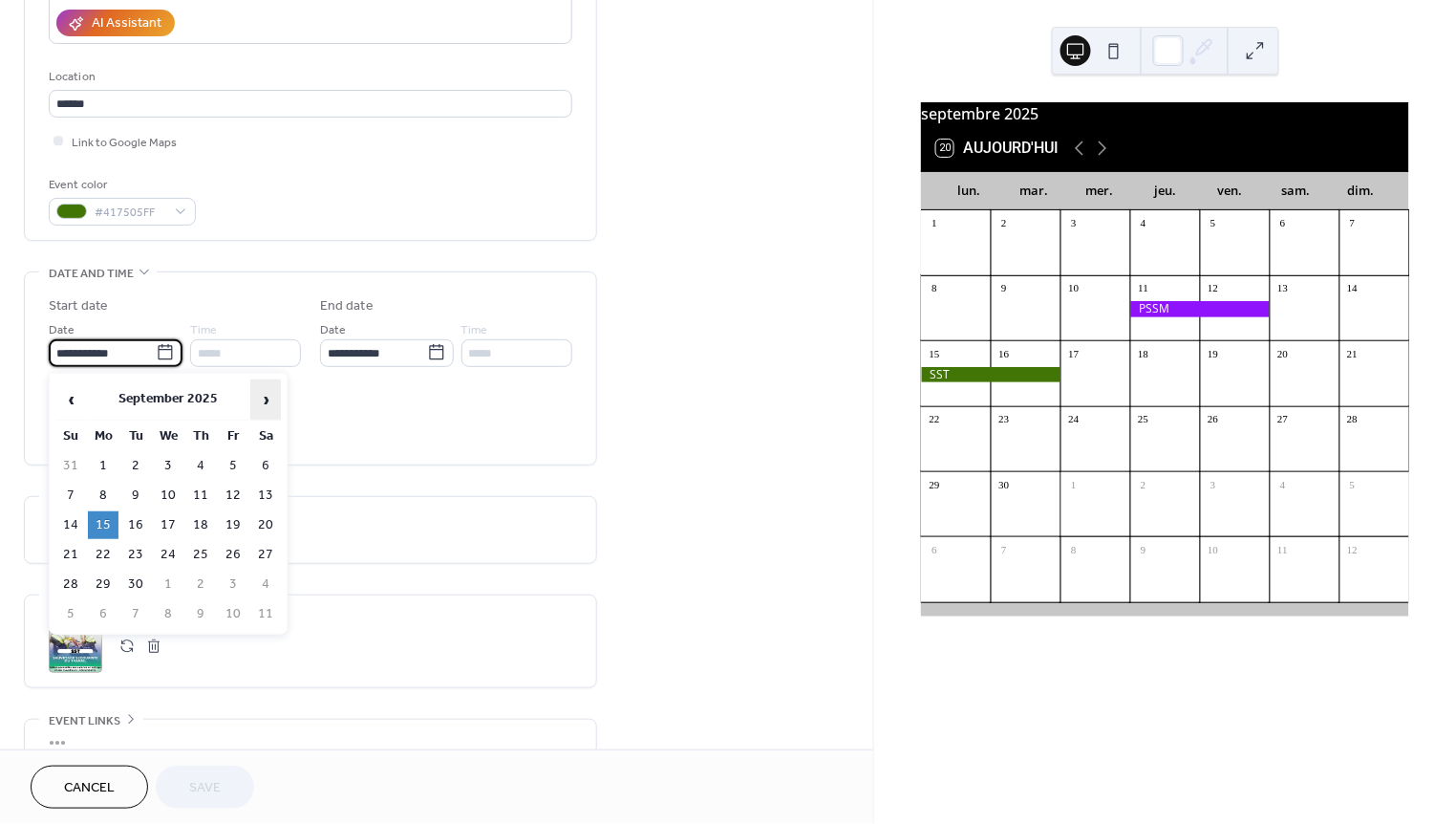 click on "›" at bounding box center [266, 400] 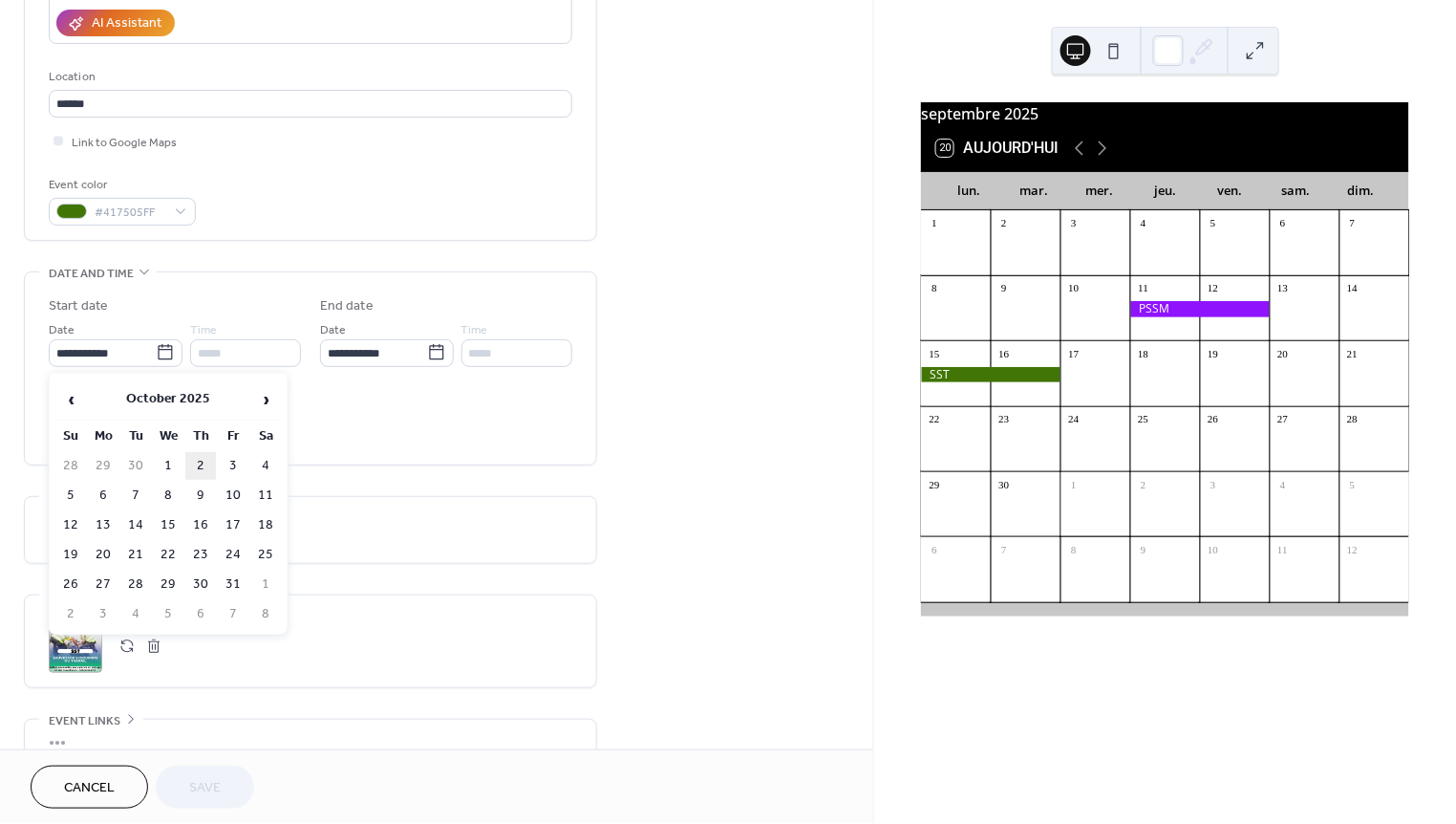 click on "2" at bounding box center [201, 466] 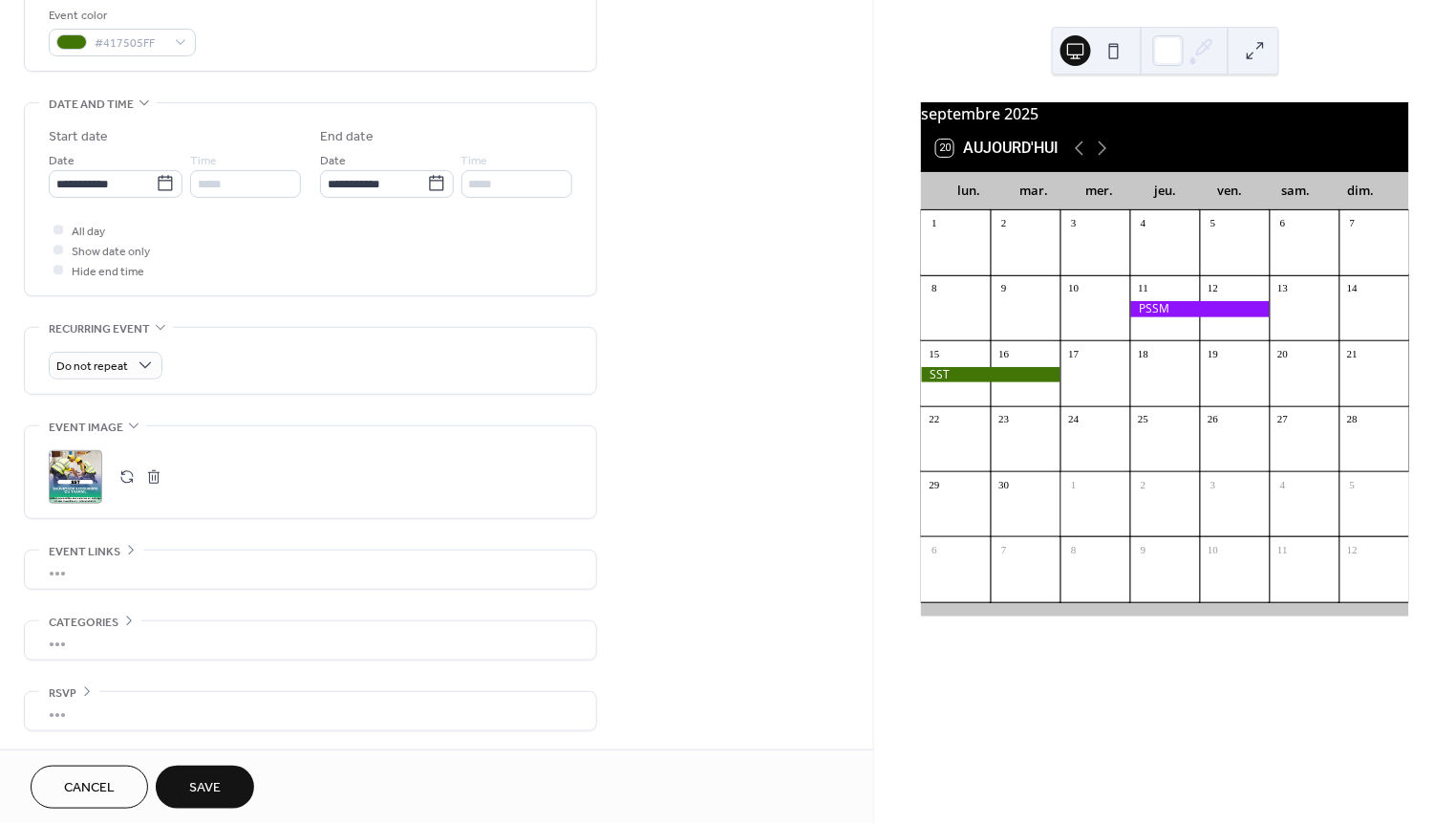 scroll, scrollTop: 513, scrollLeft: 0, axis: vertical 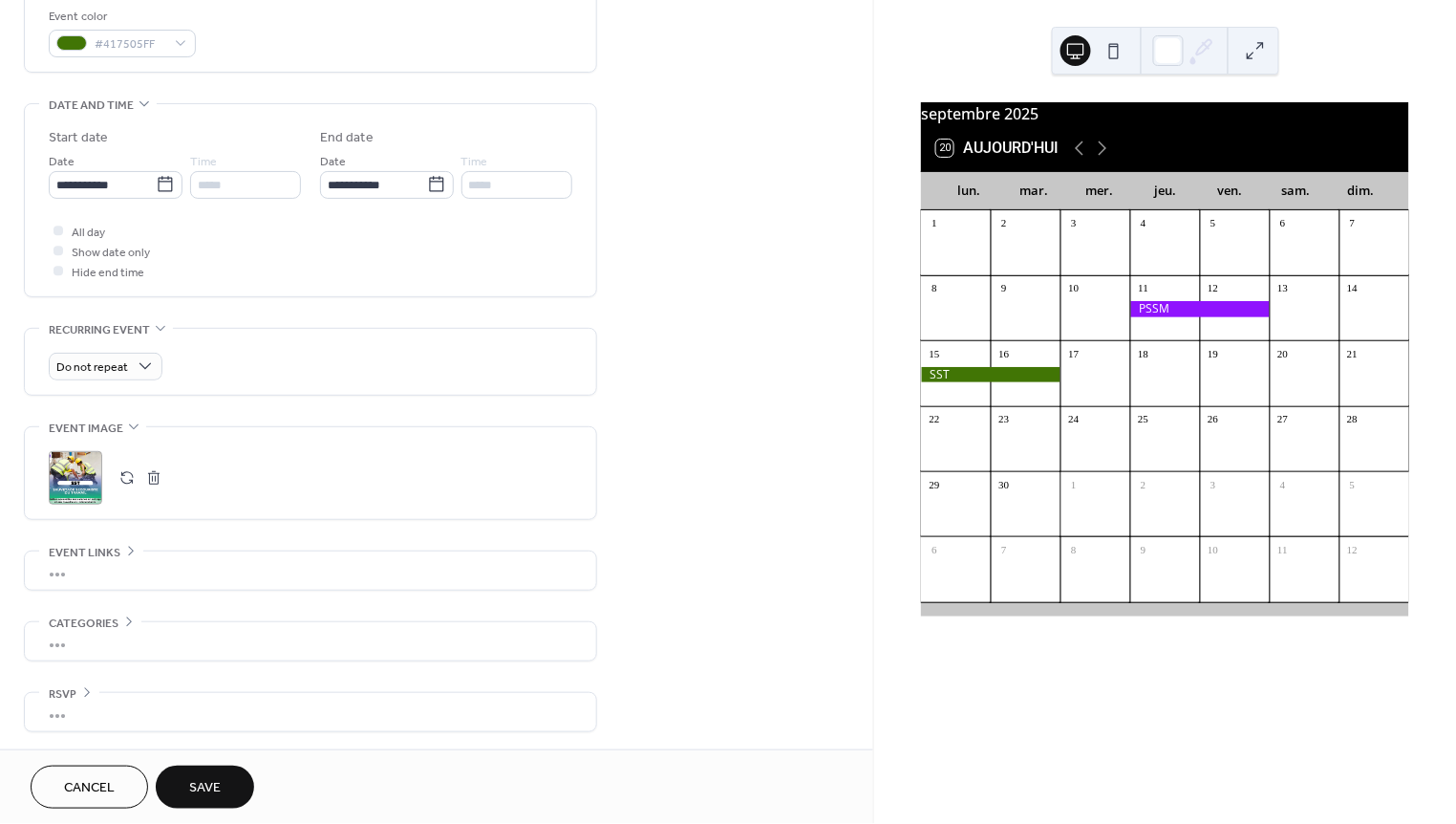 click on "Save" at bounding box center [204, 789] 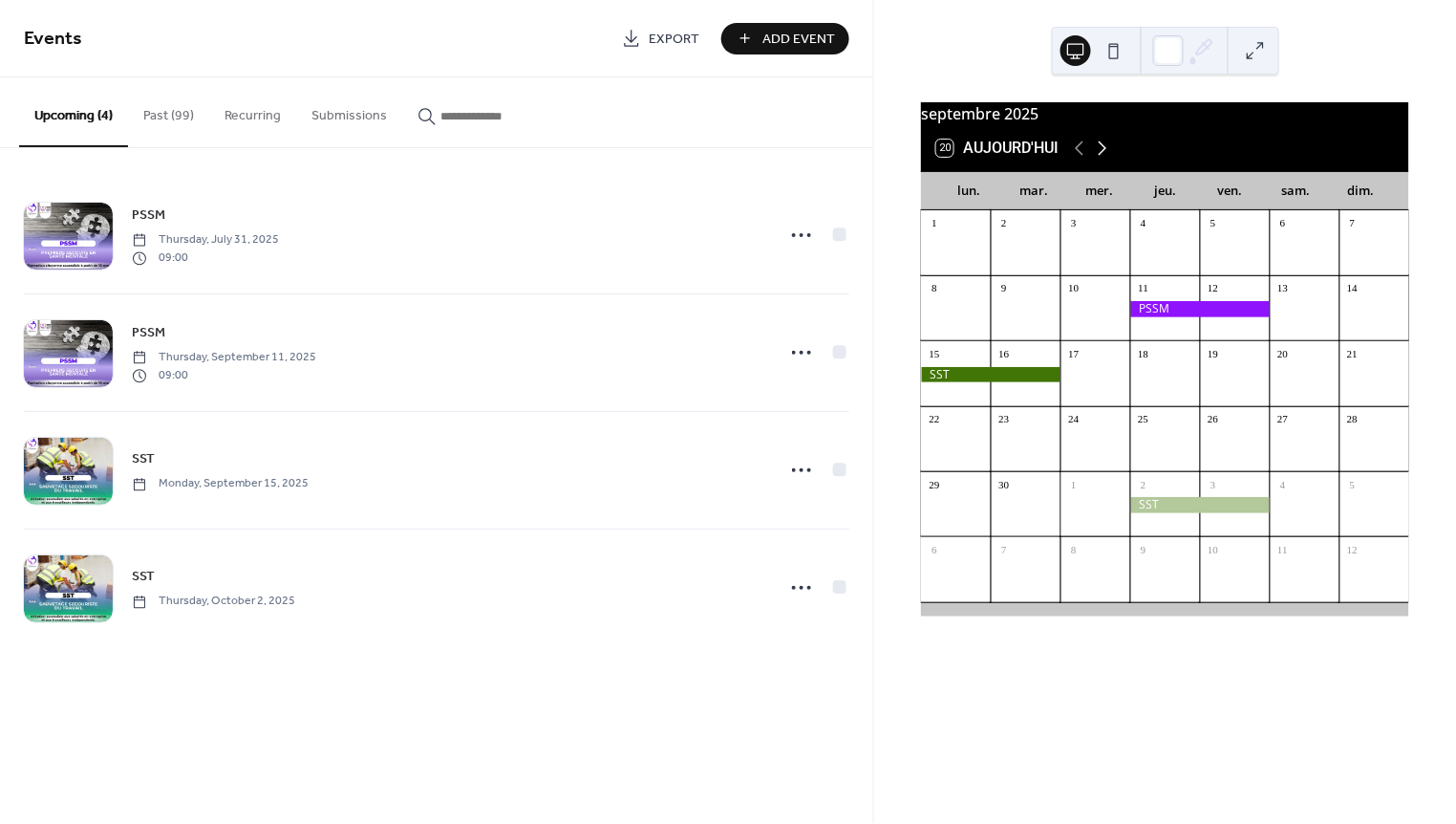 click 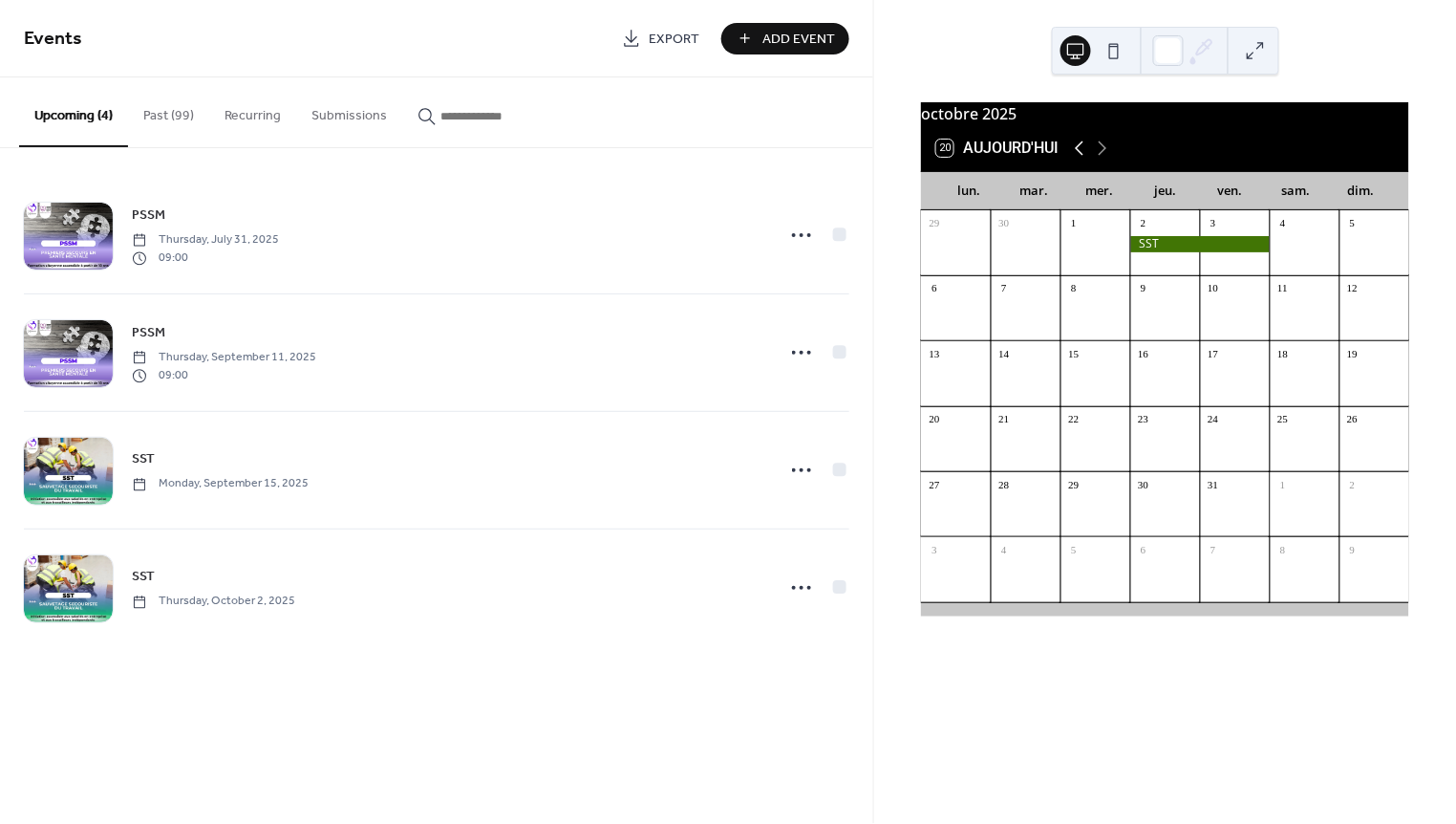 click 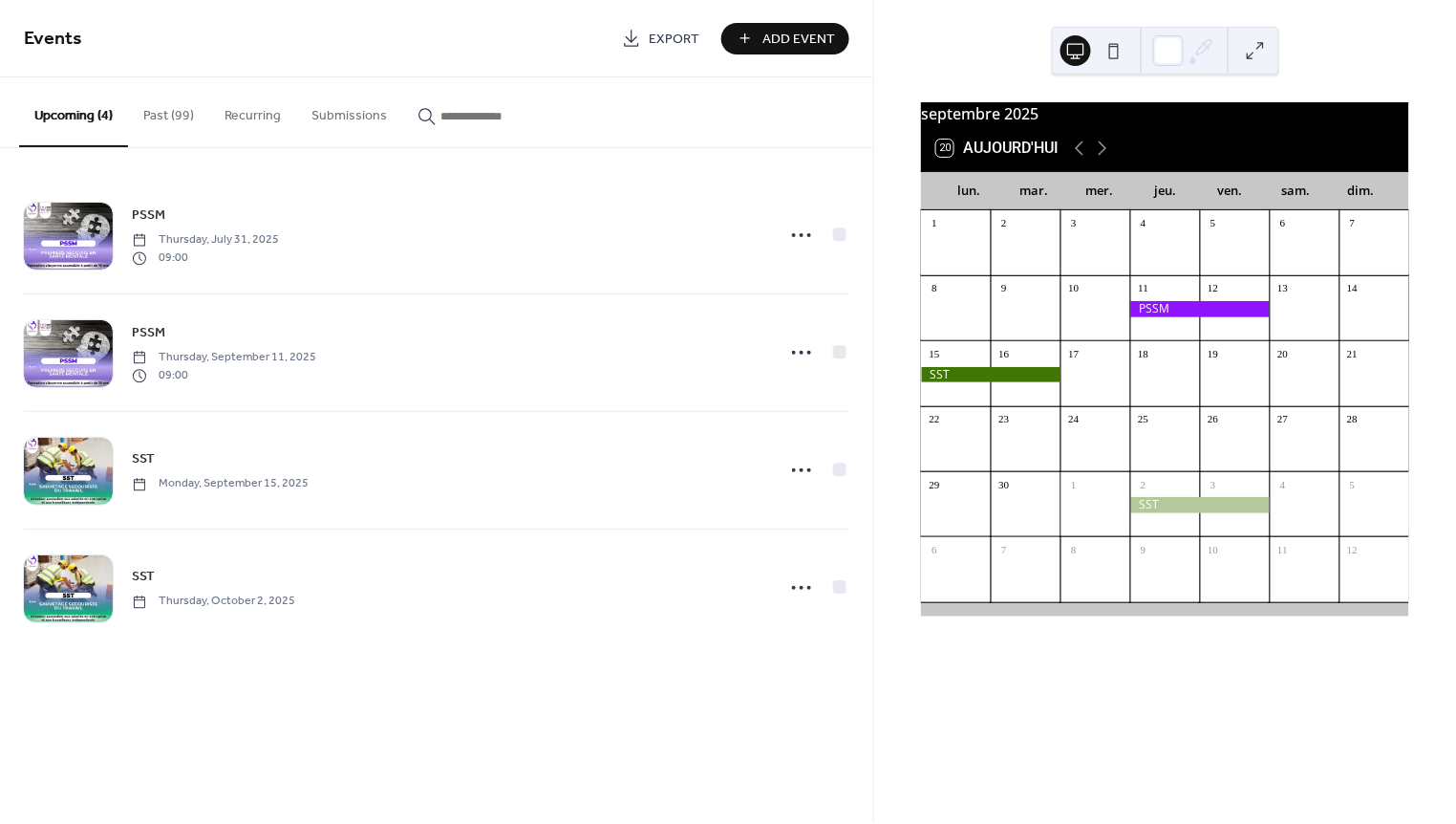 click on "Past (99)" at bounding box center [168, 111] 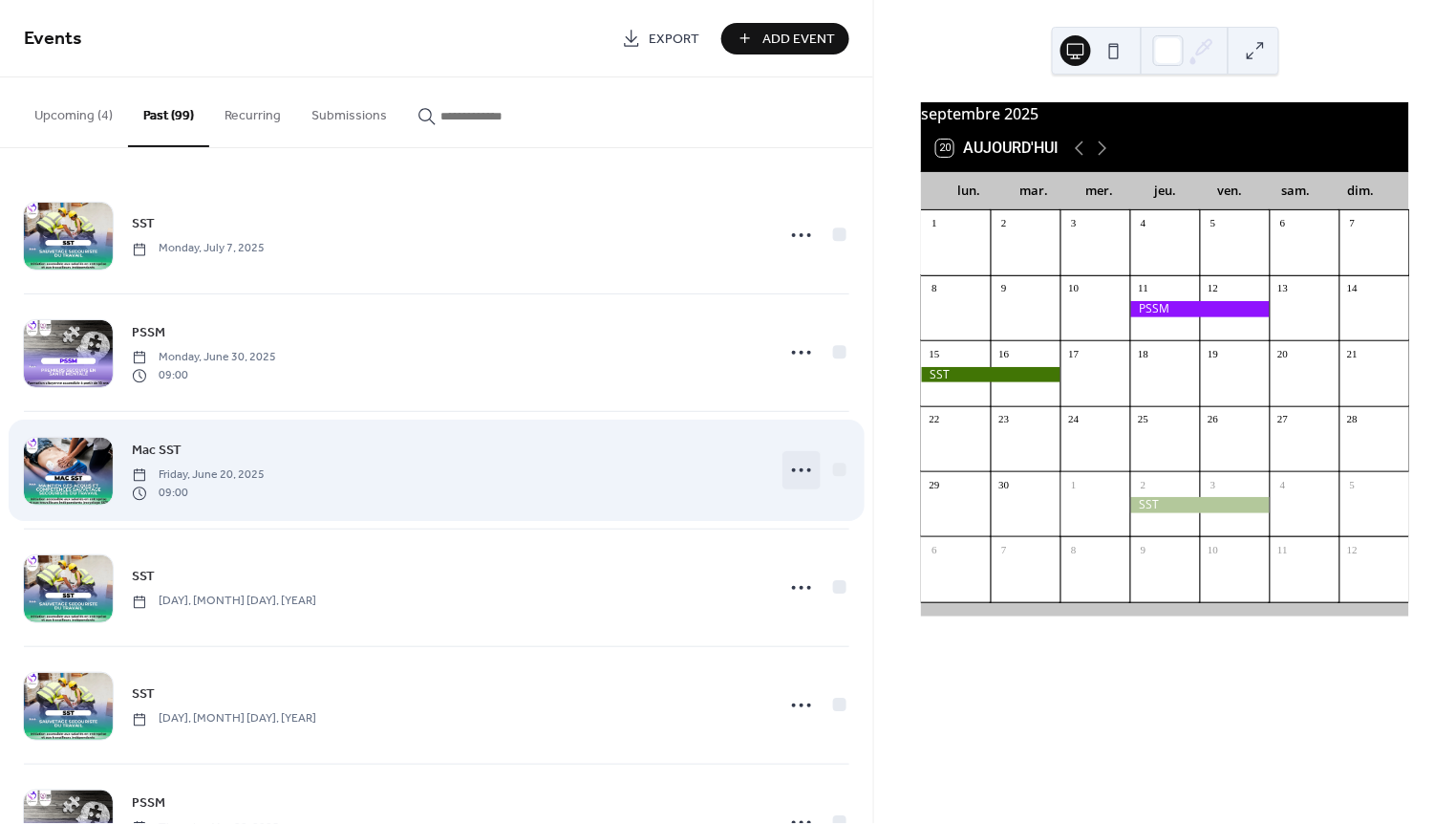 click 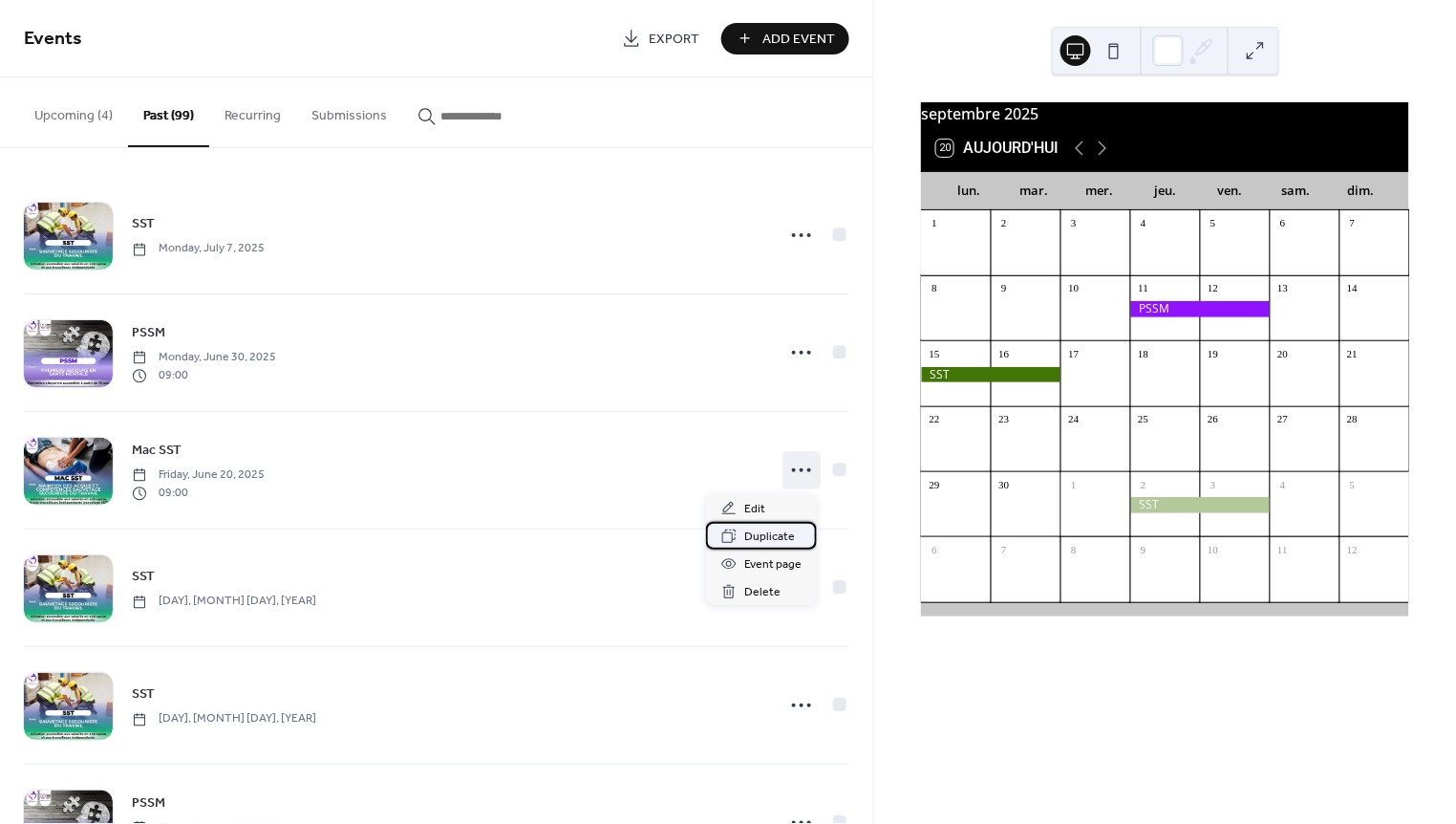 click on "Duplicate" at bounding box center [769, 537] 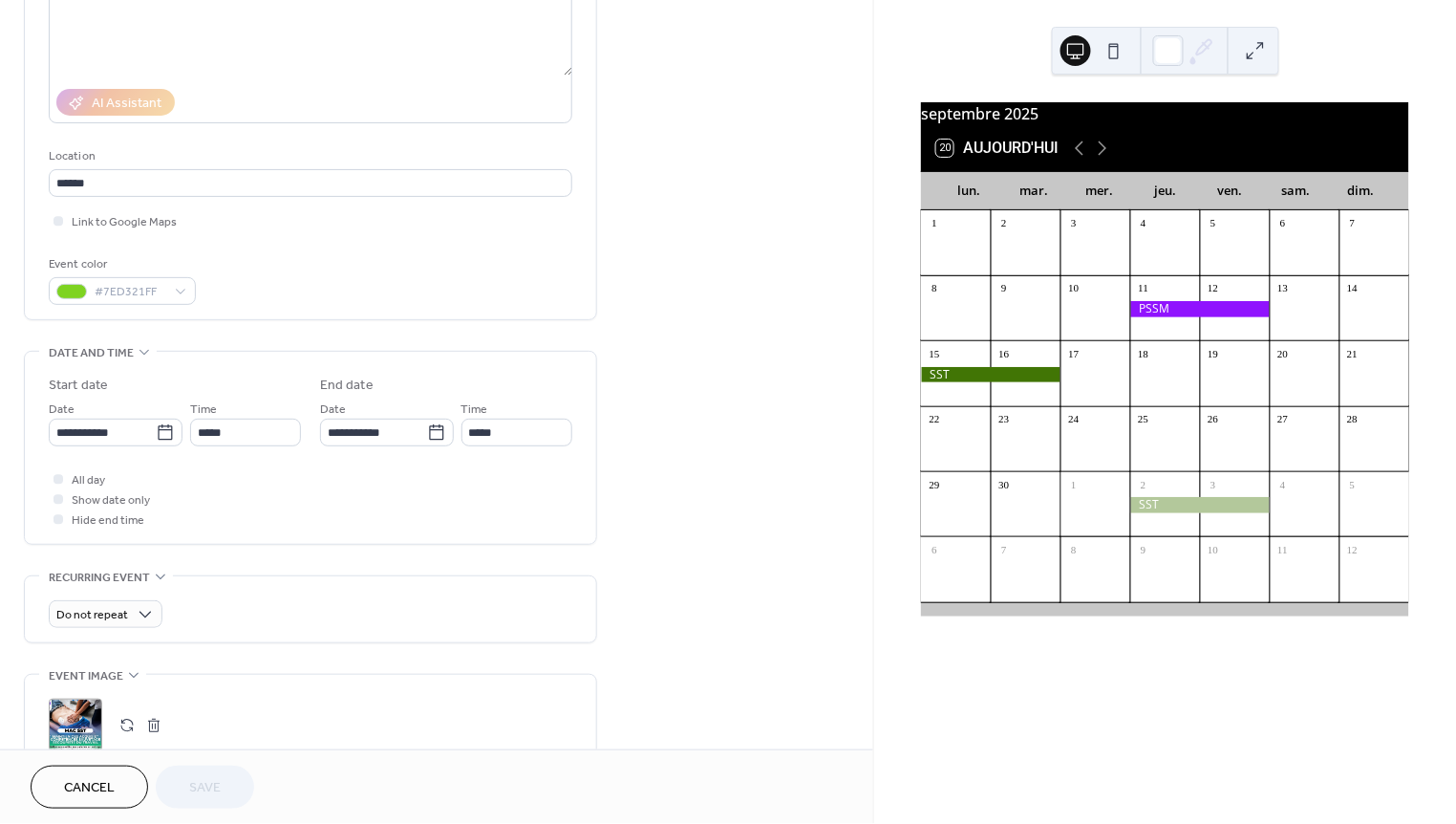 scroll, scrollTop: 278, scrollLeft: 0, axis: vertical 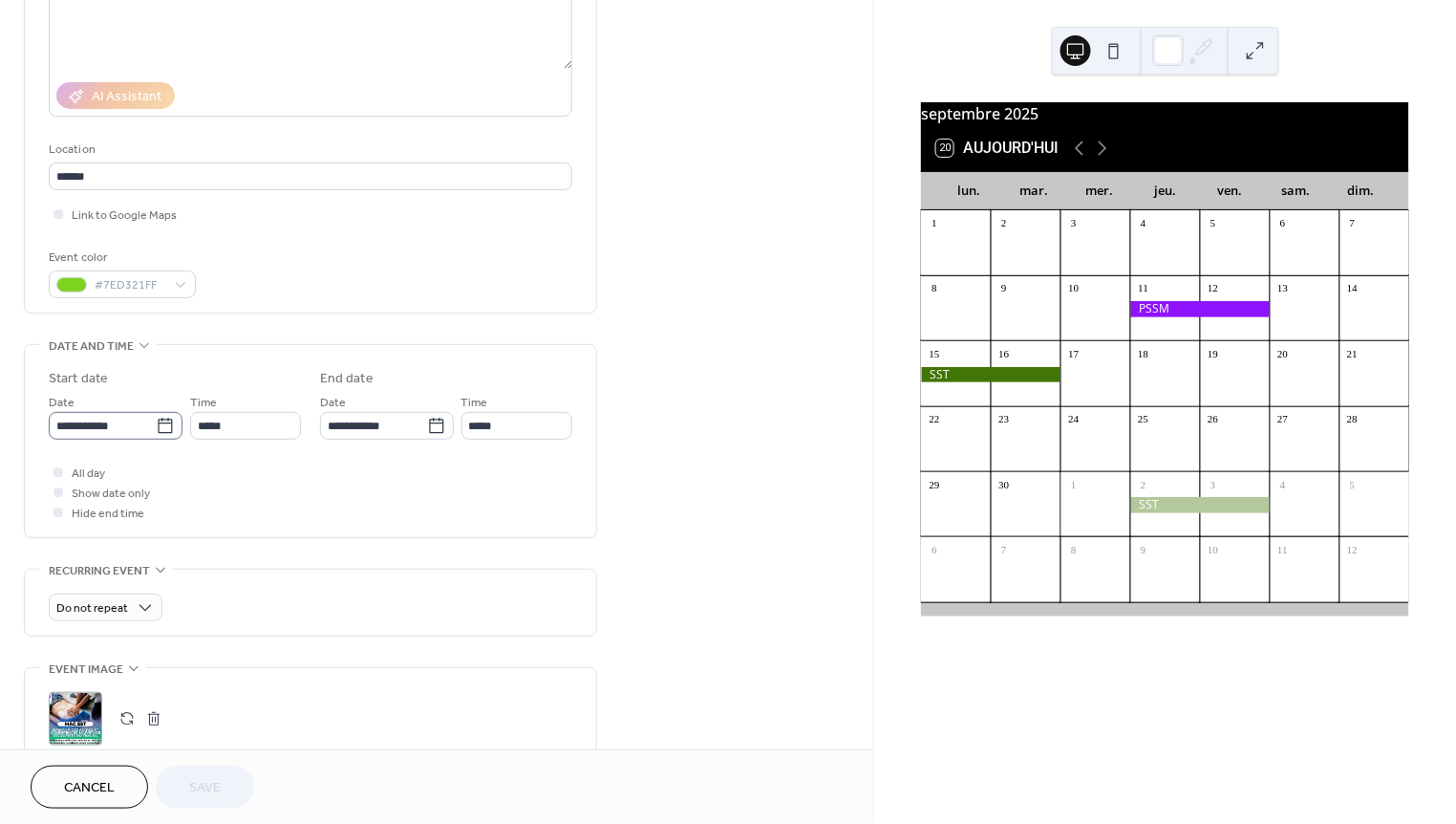 click 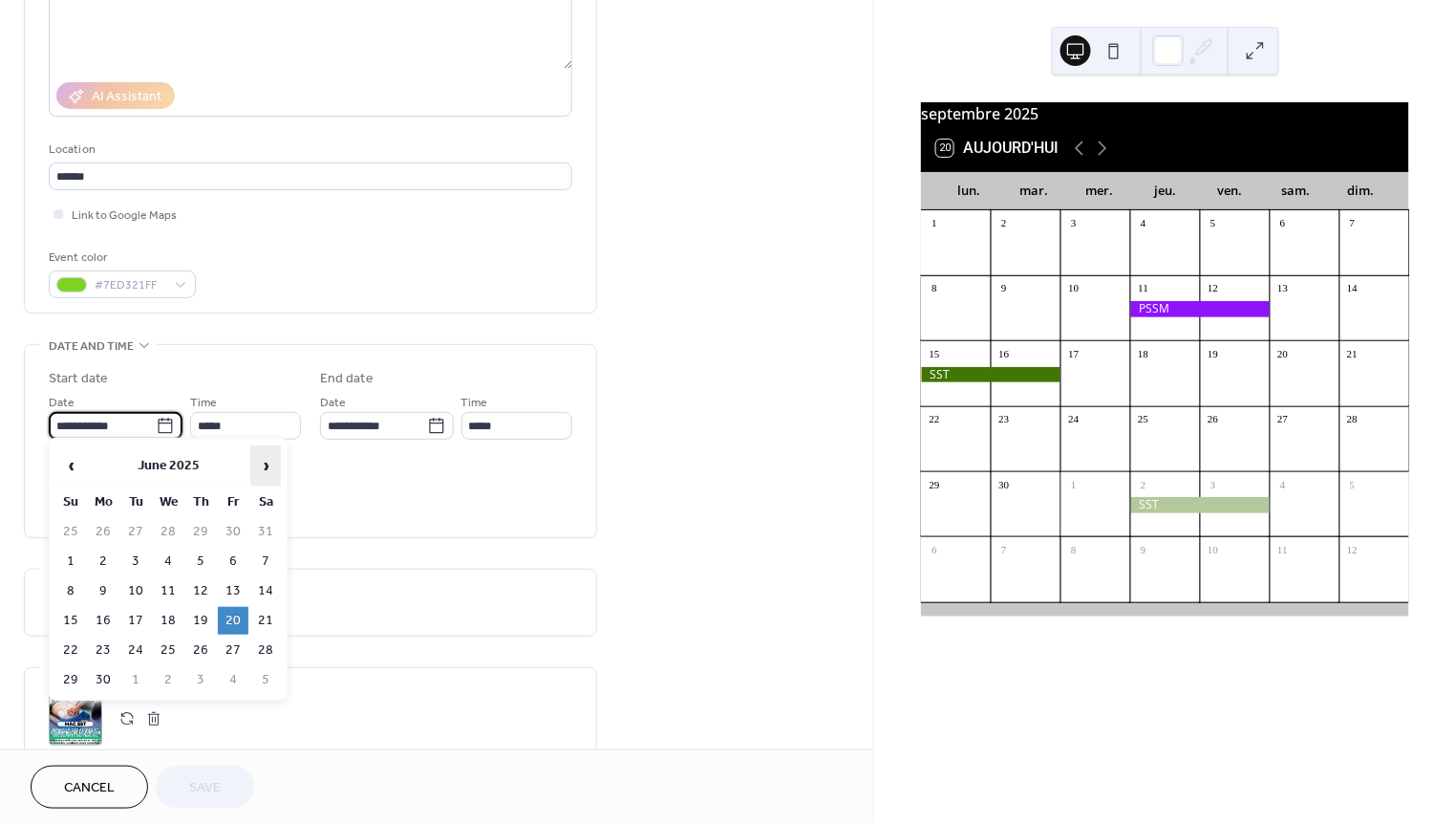 click on "›" at bounding box center [266, 466] 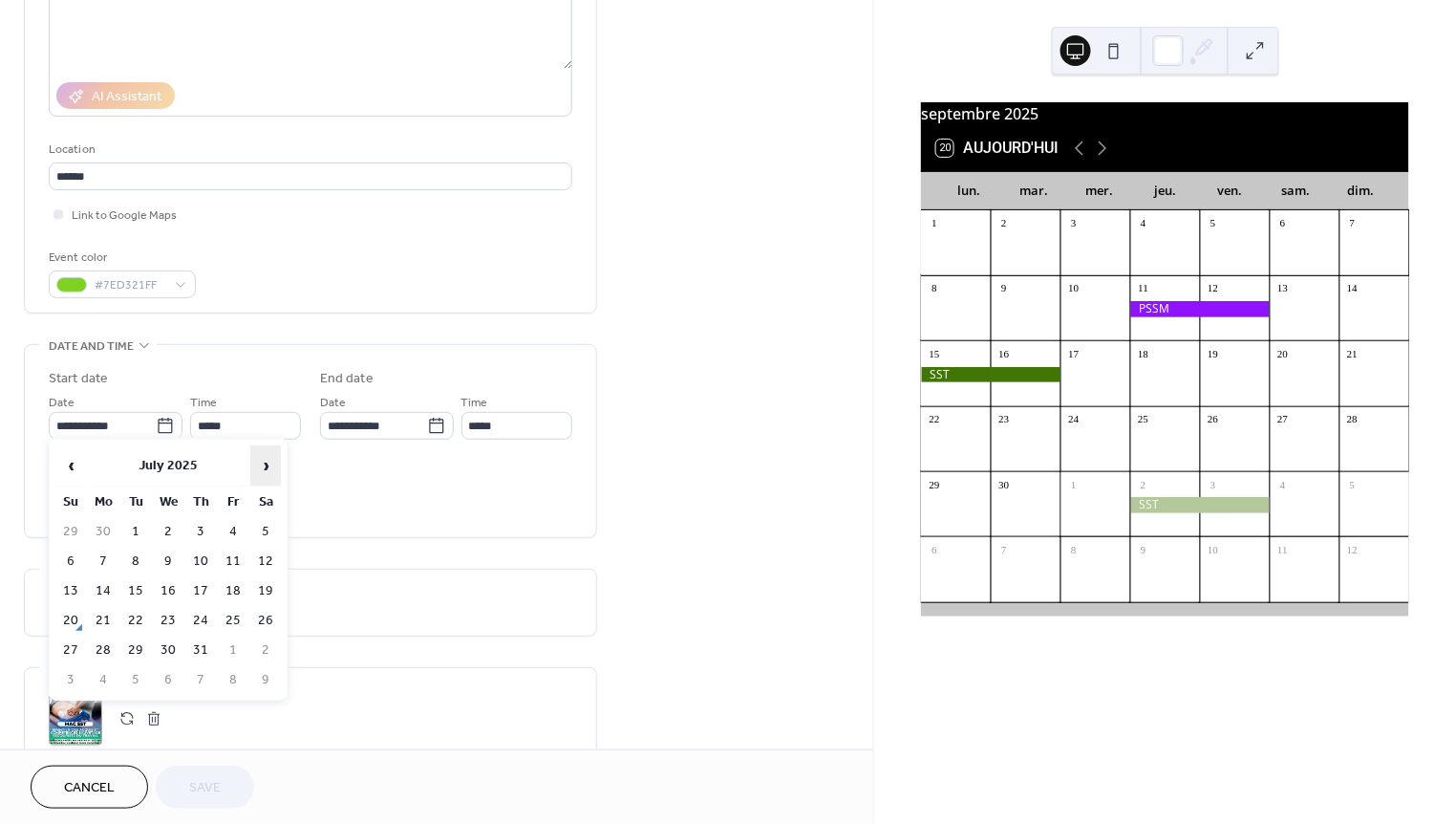 click on "›" at bounding box center [266, 466] 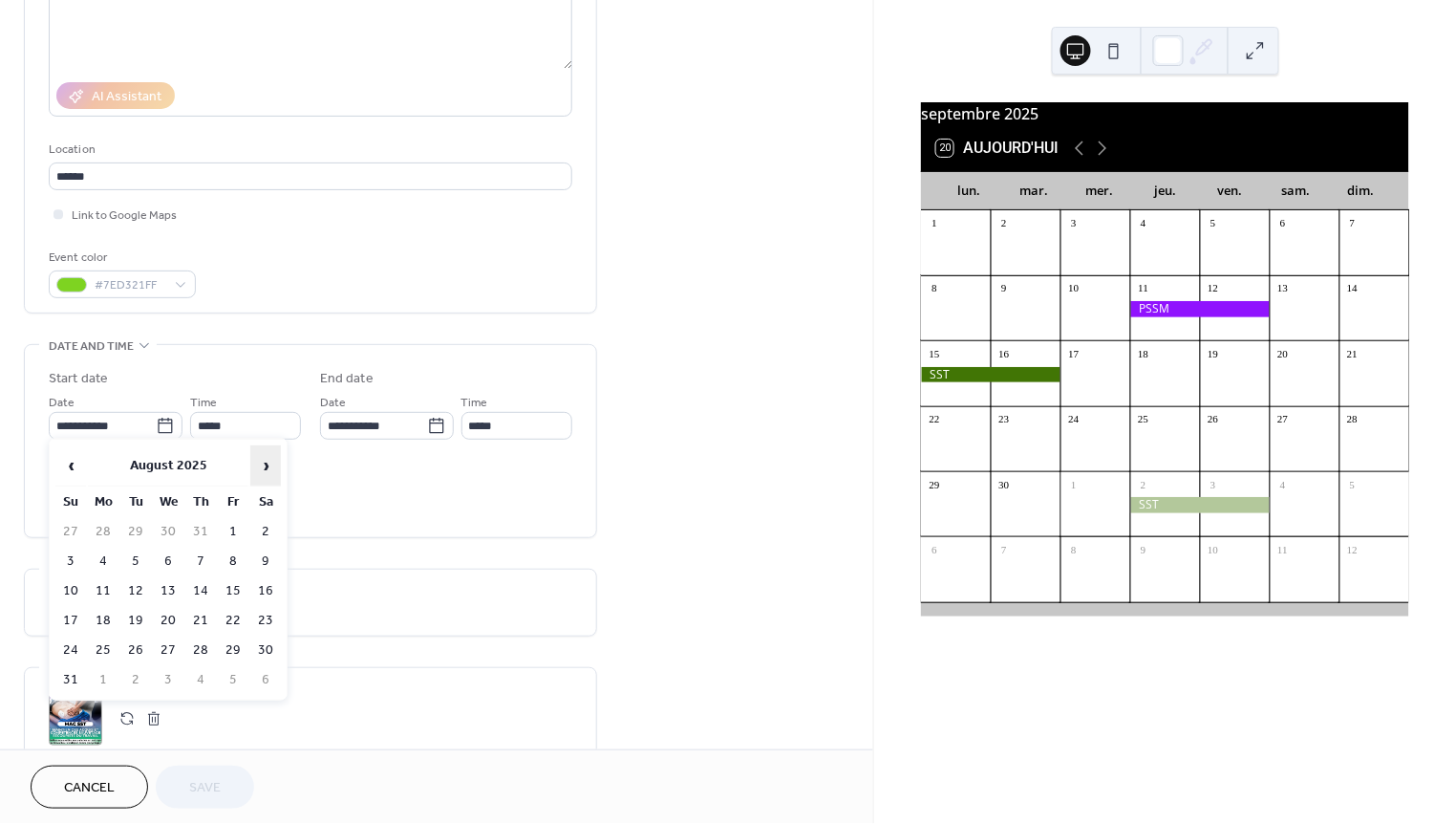 click on "›" at bounding box center (266, 466) 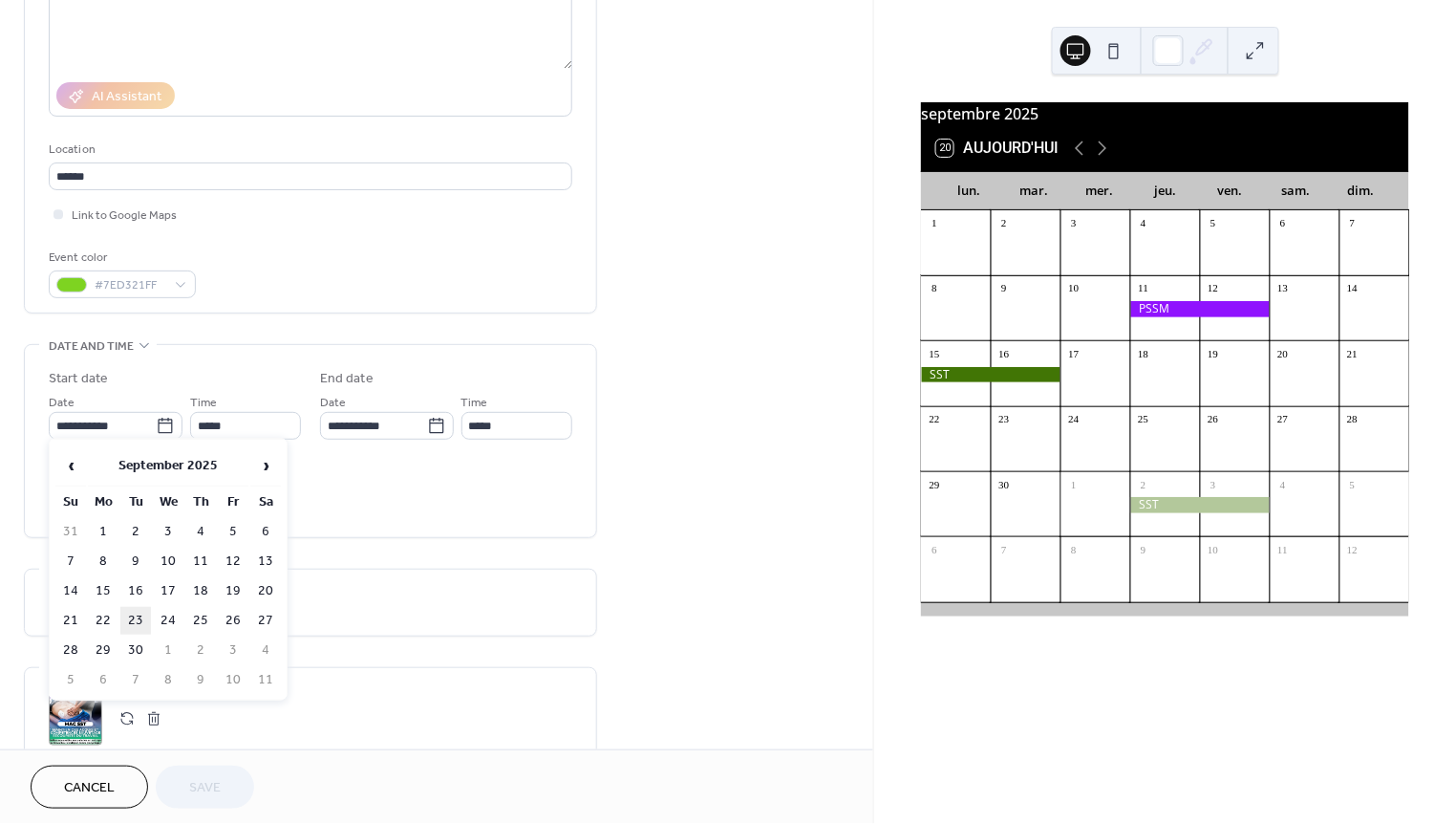 click on "23" at bounding box center (136, 620) 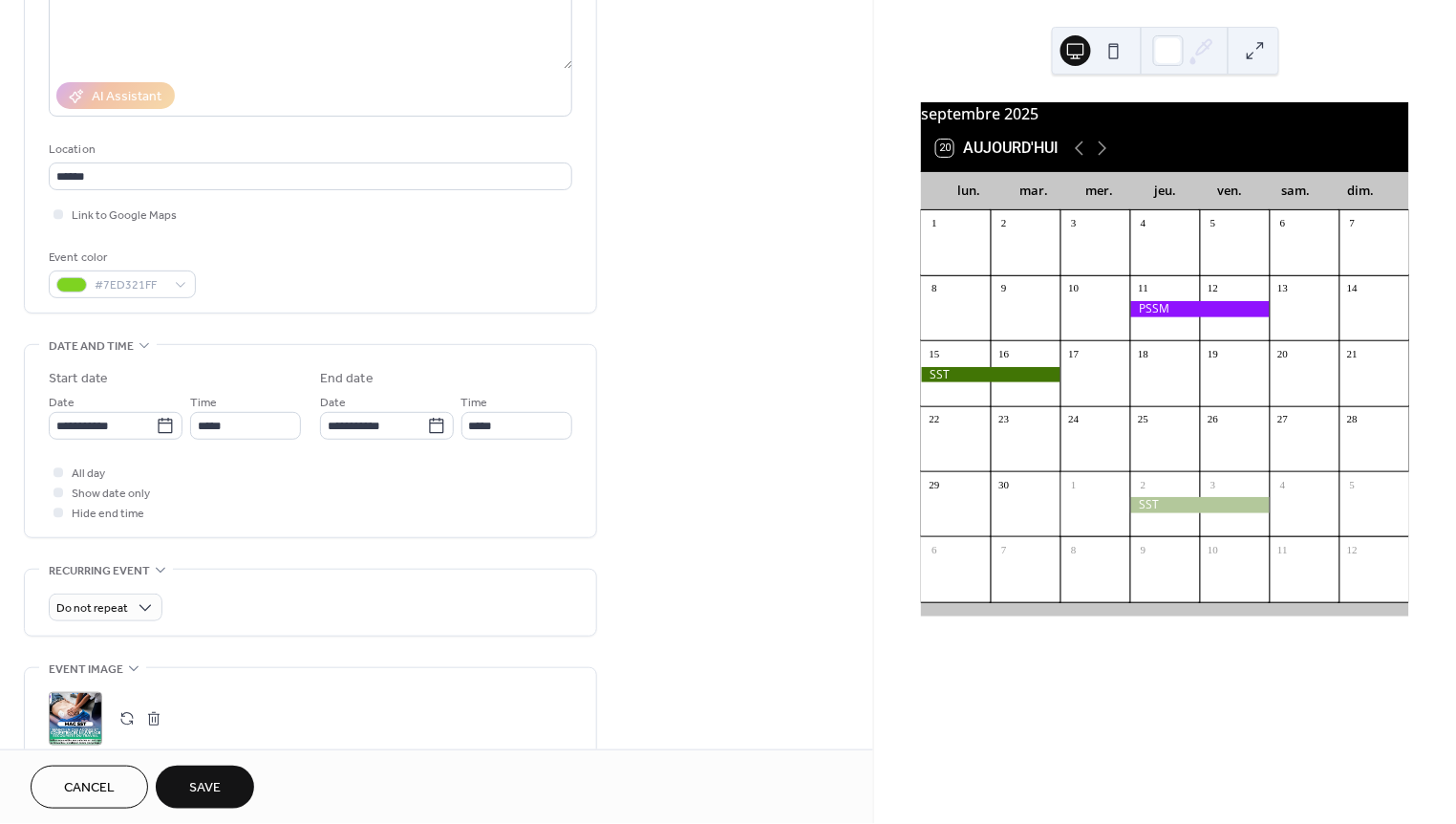 type on "**********" 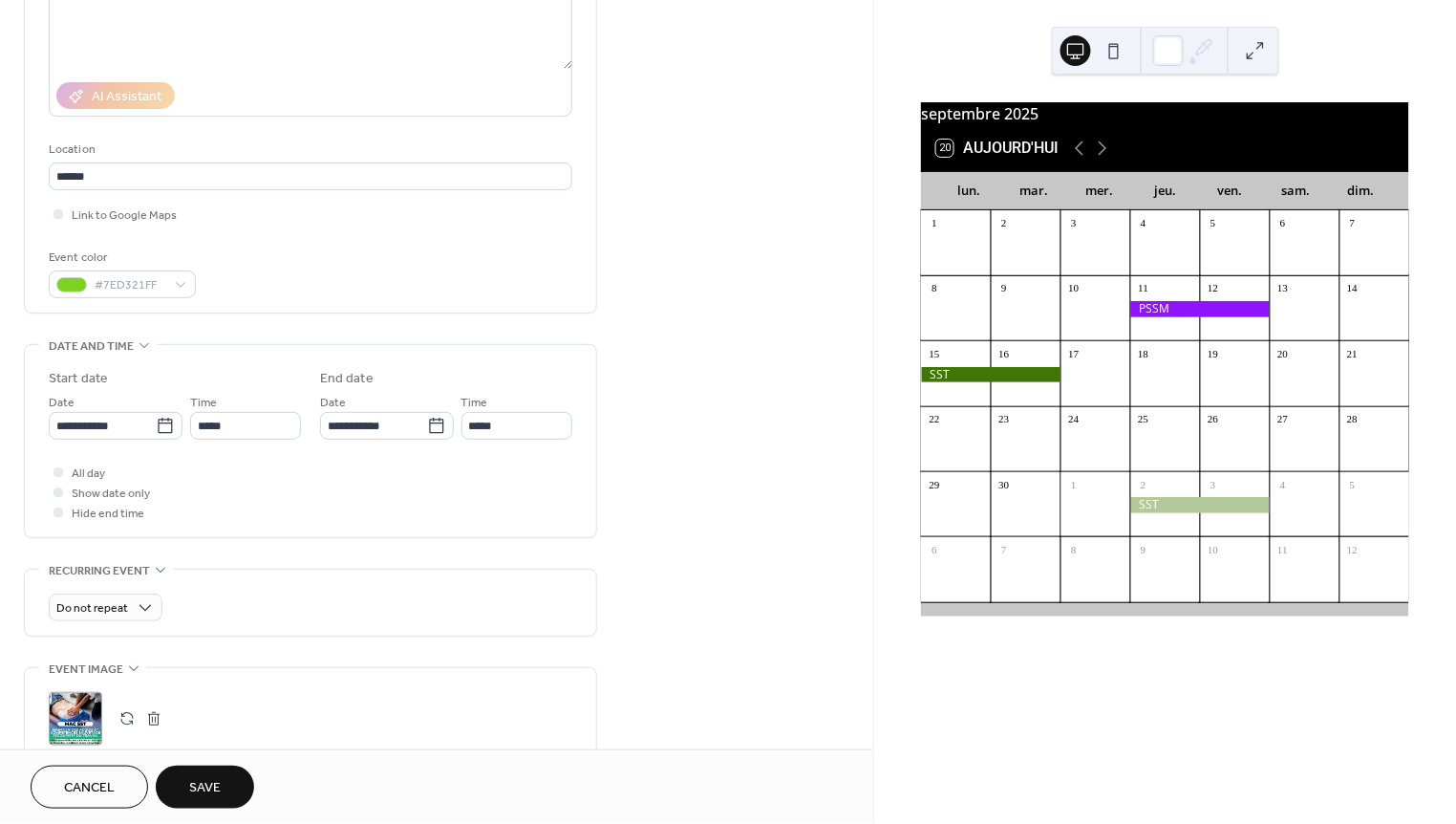 type on "**********" 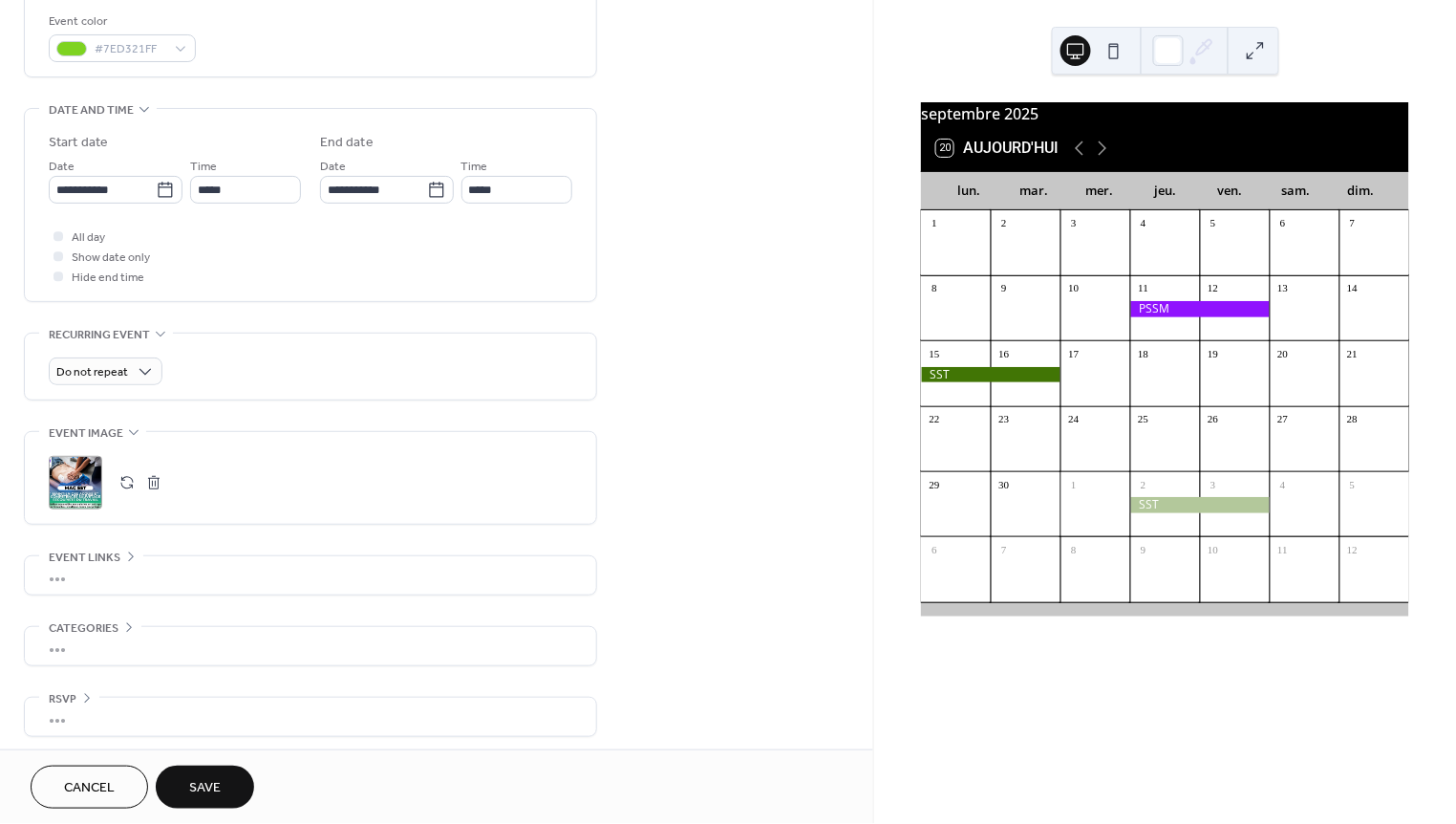 scroll, scrollTop: 513, scrollLeft: 0, axis: vertical 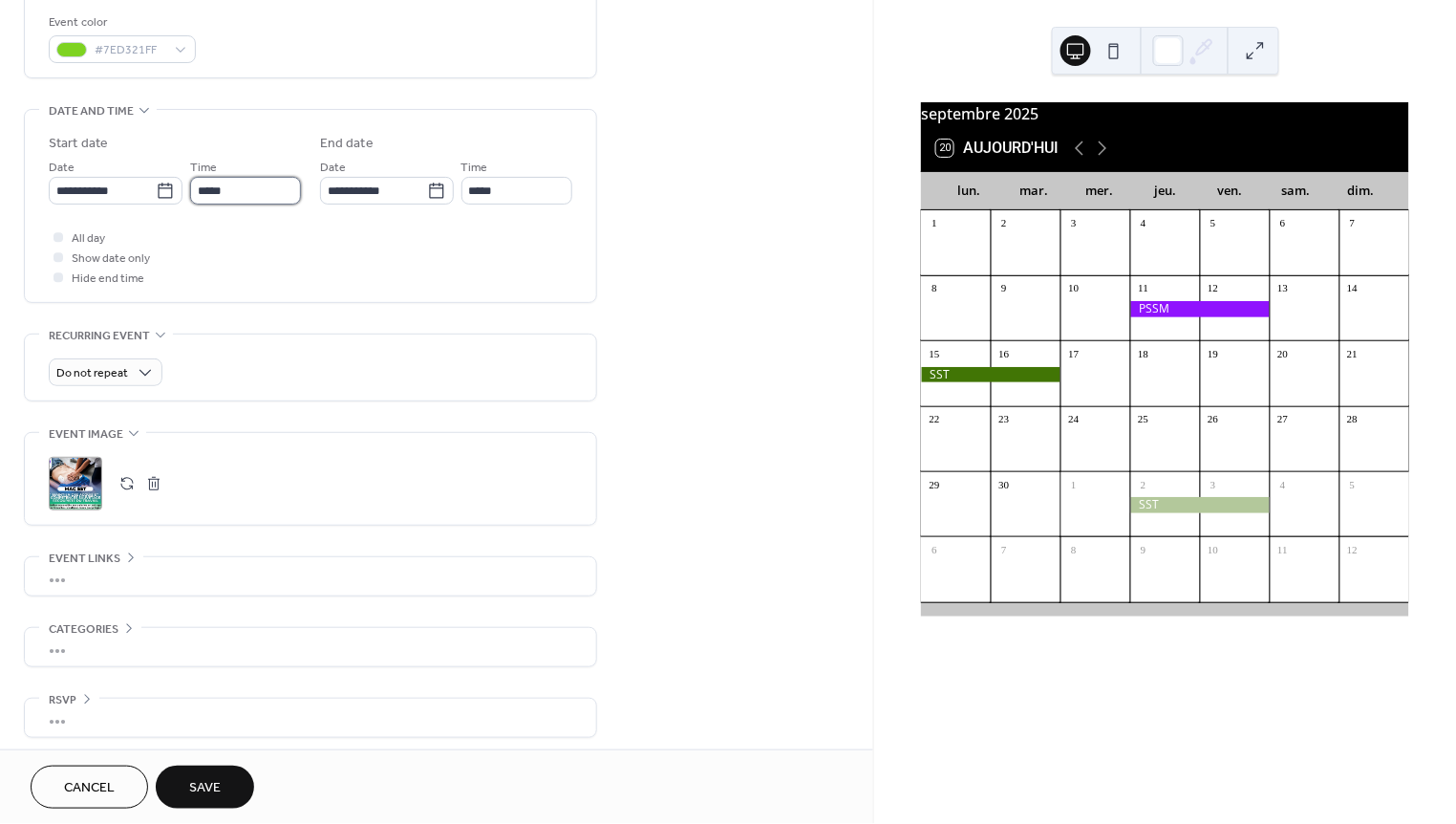 click on "*****" at bounding box center (246, 190) 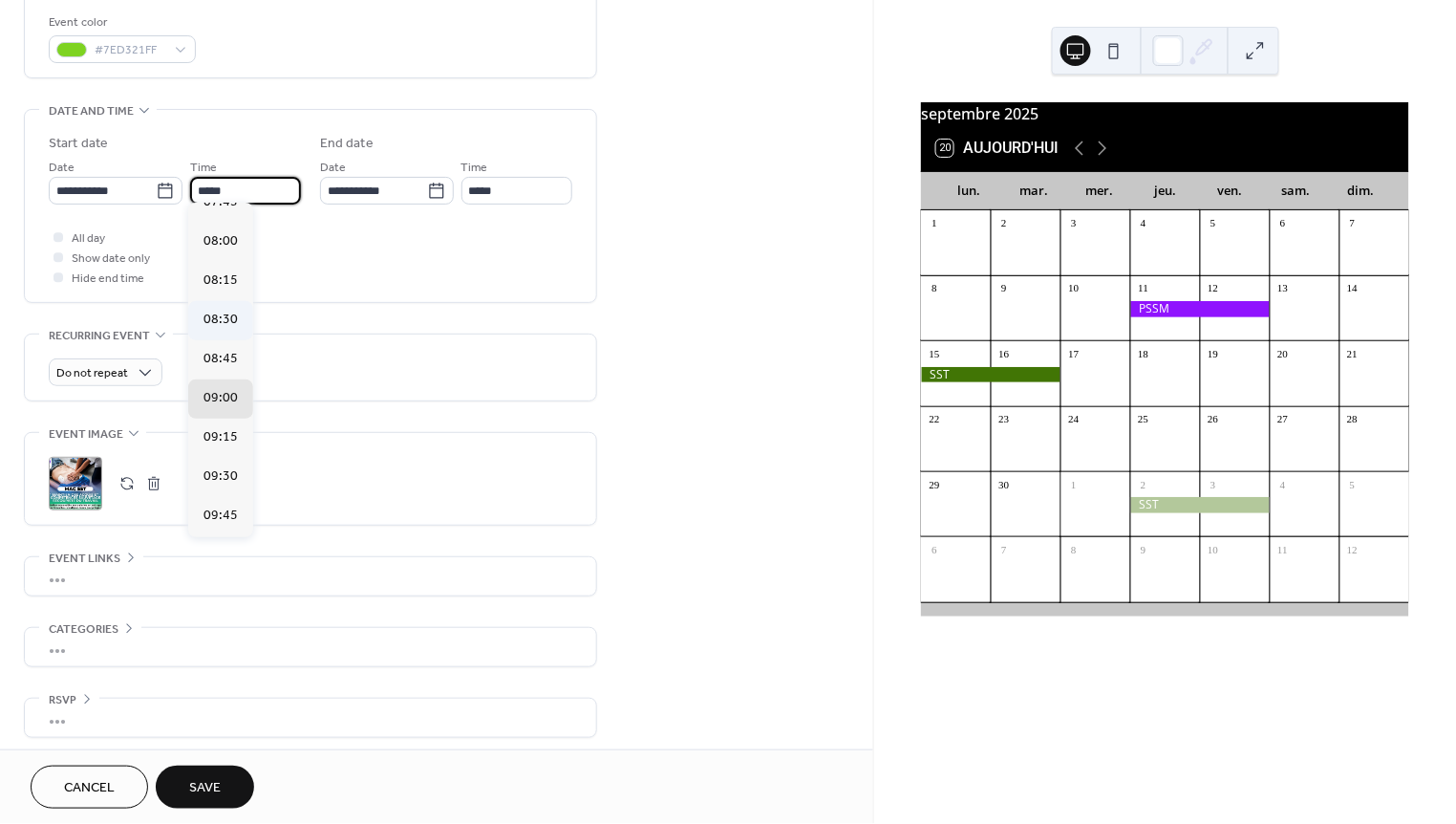 scroll, scrollTop: 1203, scrollLeft: 0, axis: vertical 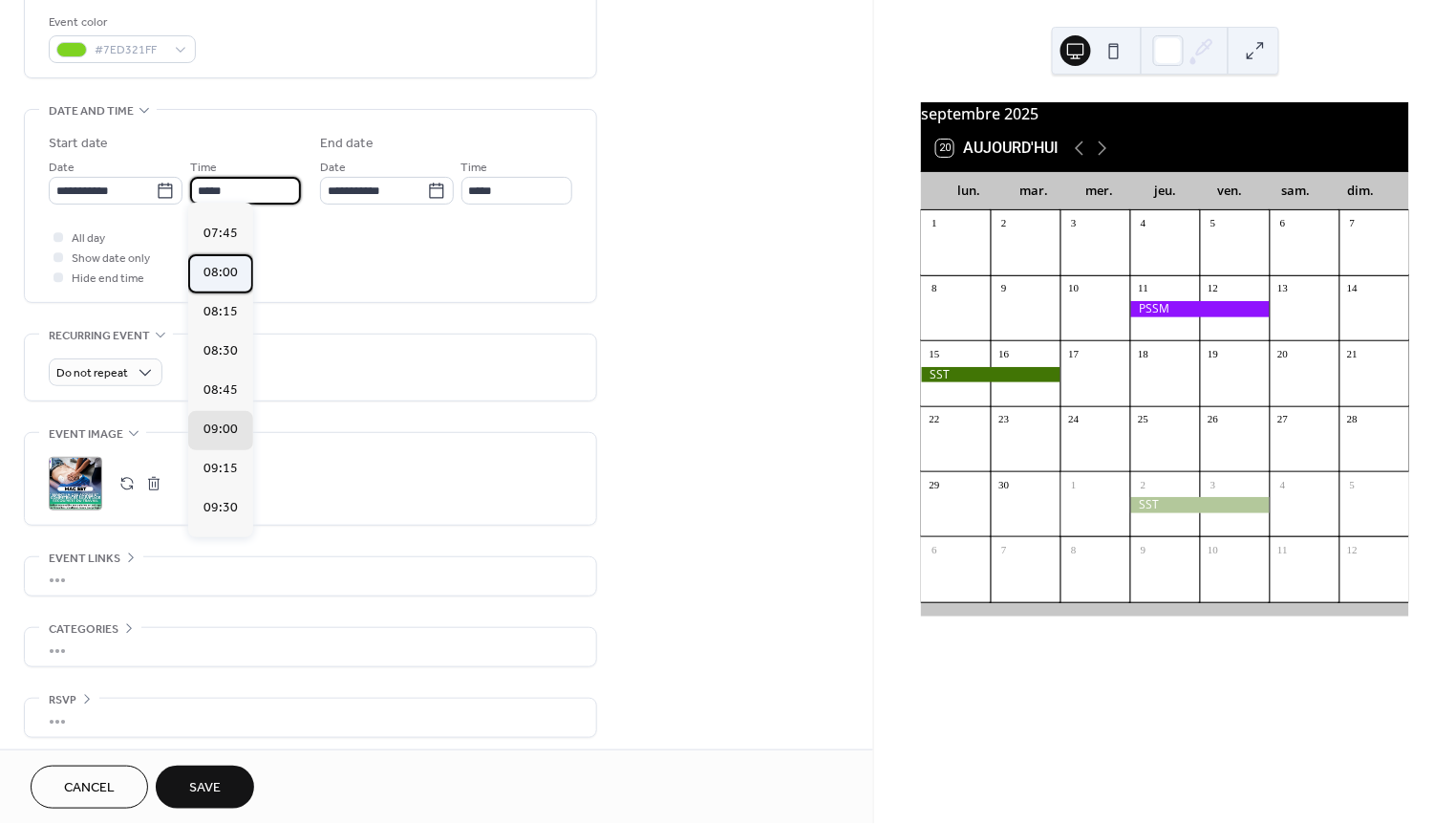 click on "08:00" at bounding box center (221, 273) 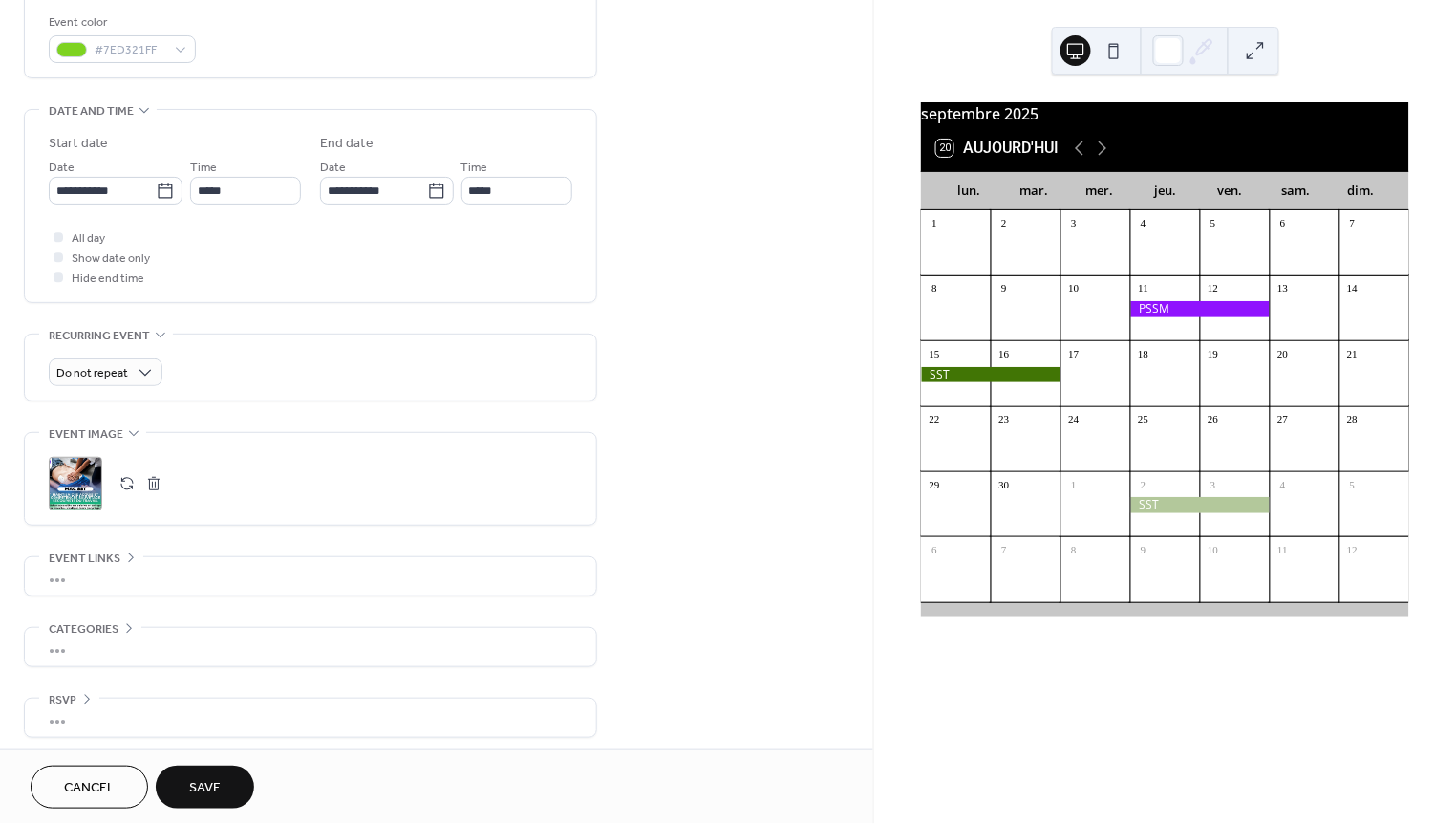 type on "*****" 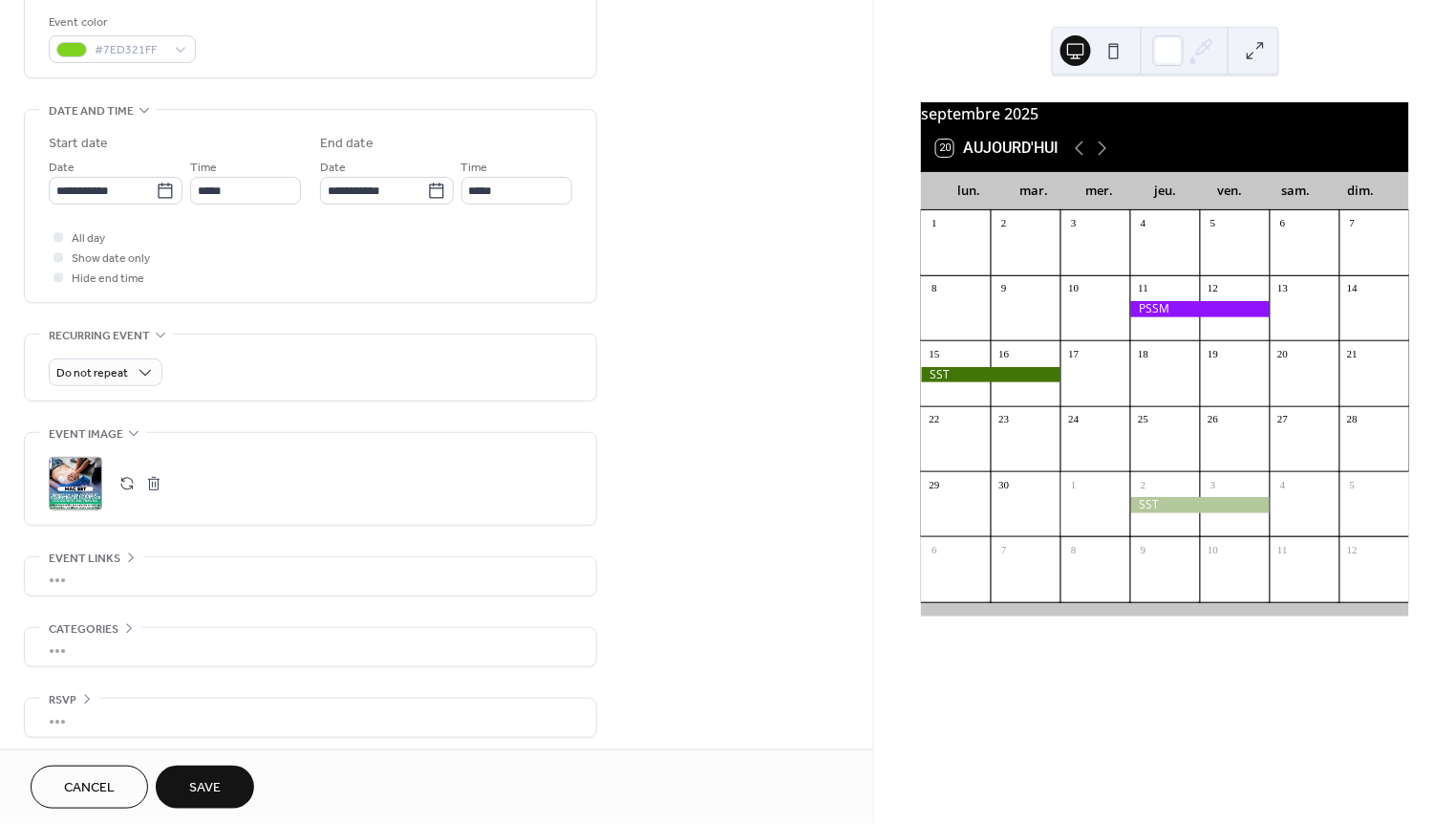 click on "Save" at bounding box center (204, 789) 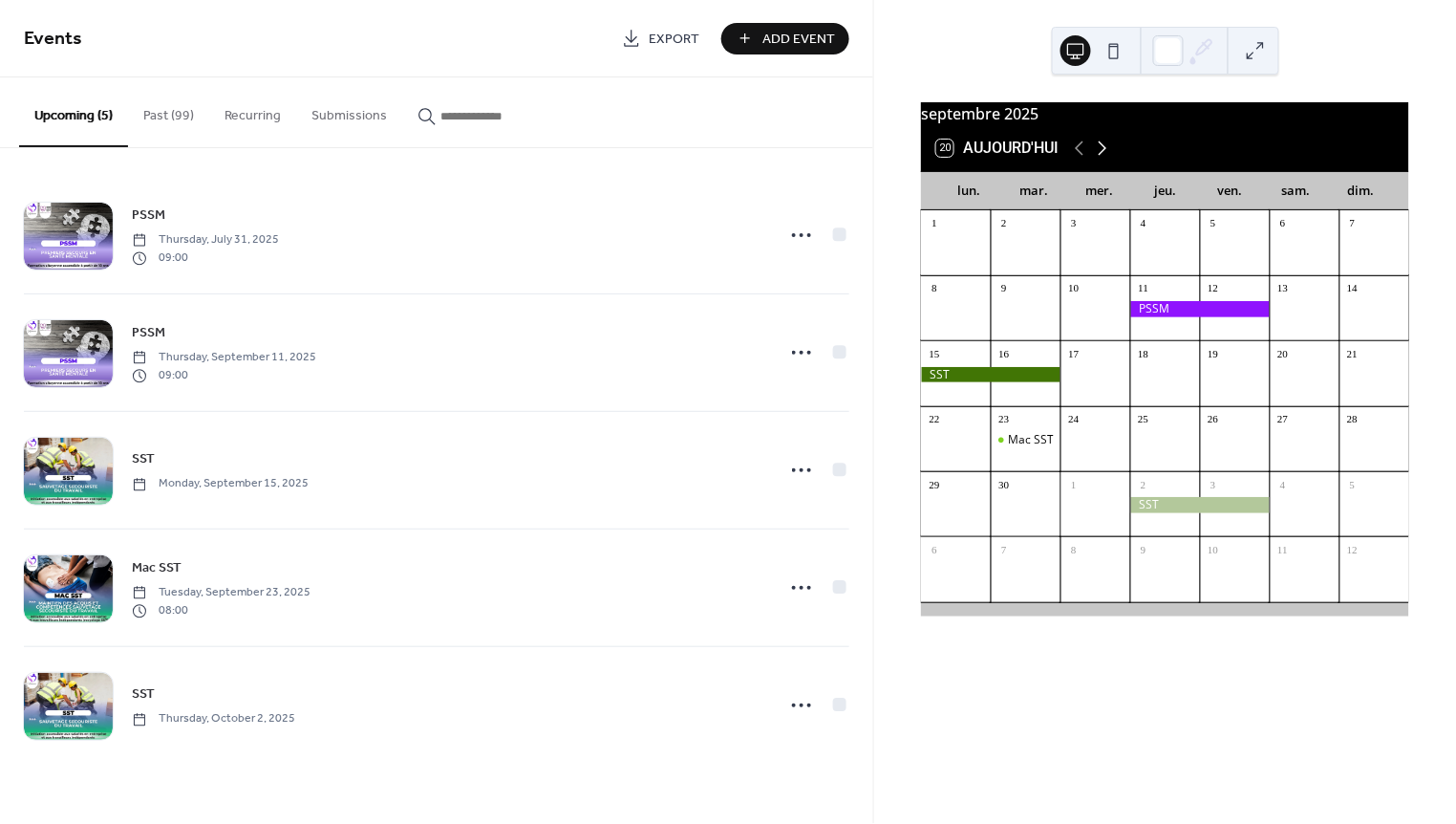 click 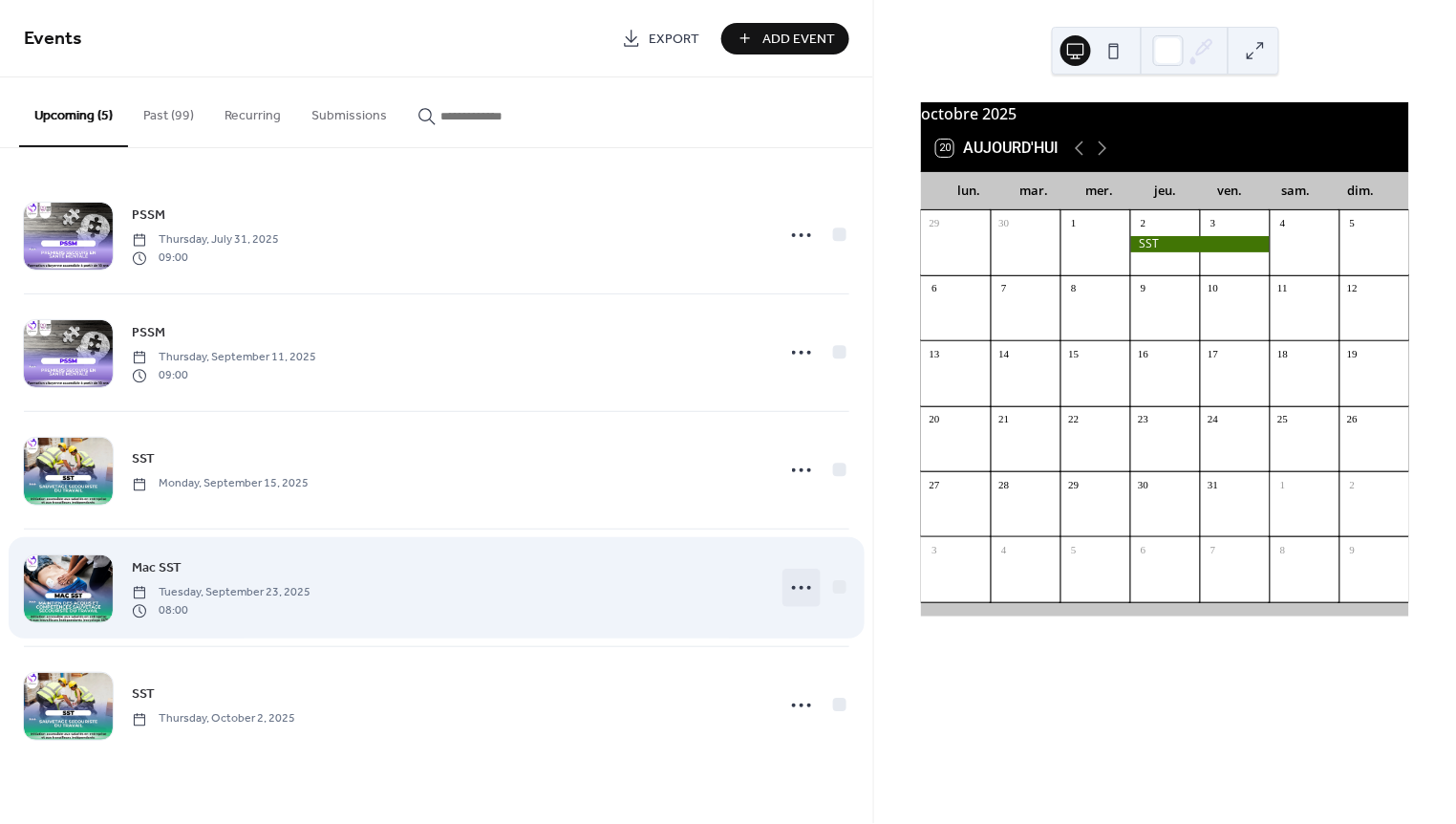 click 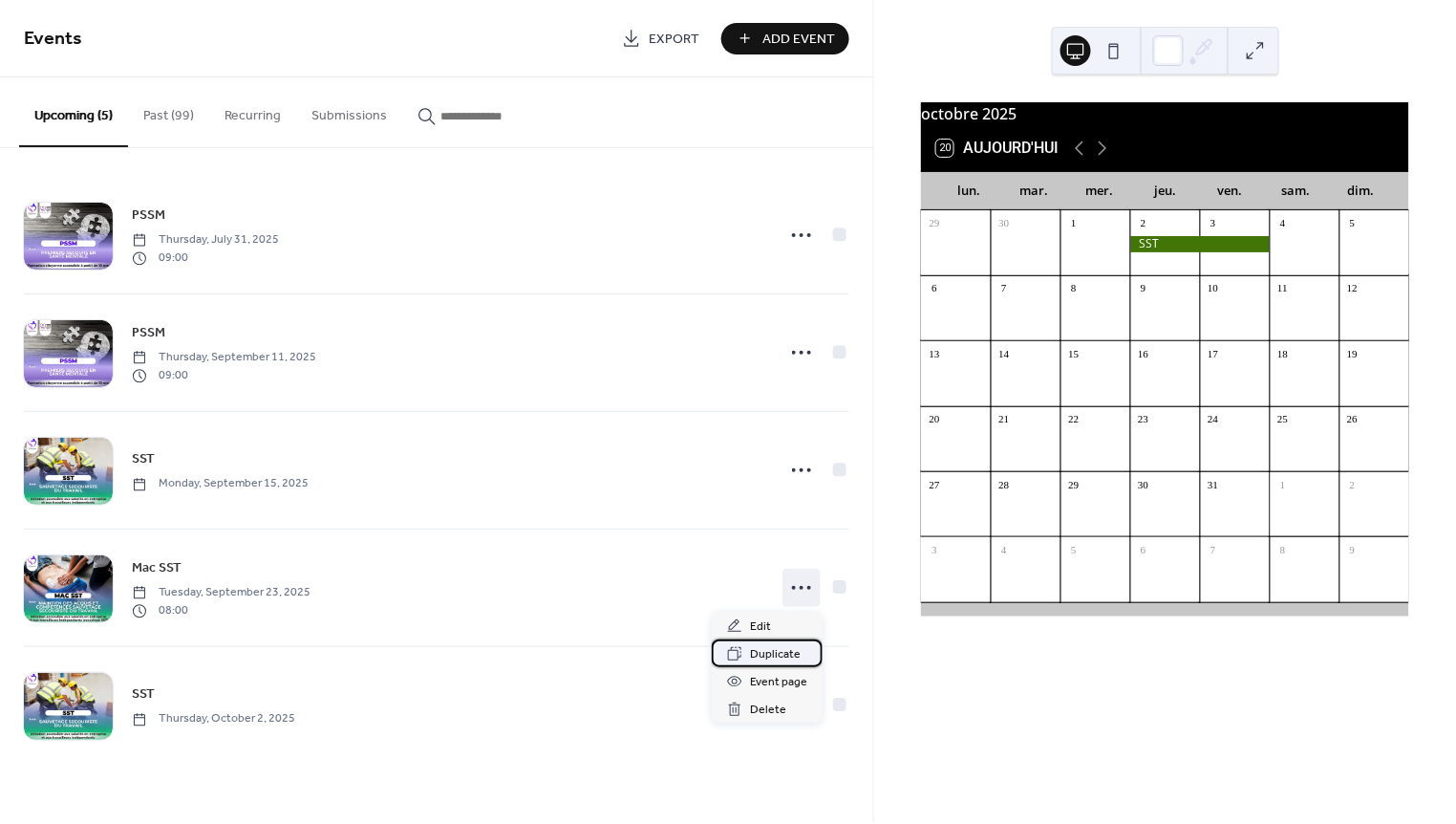 click on "Duplicate" at bounding box center (775, 655) 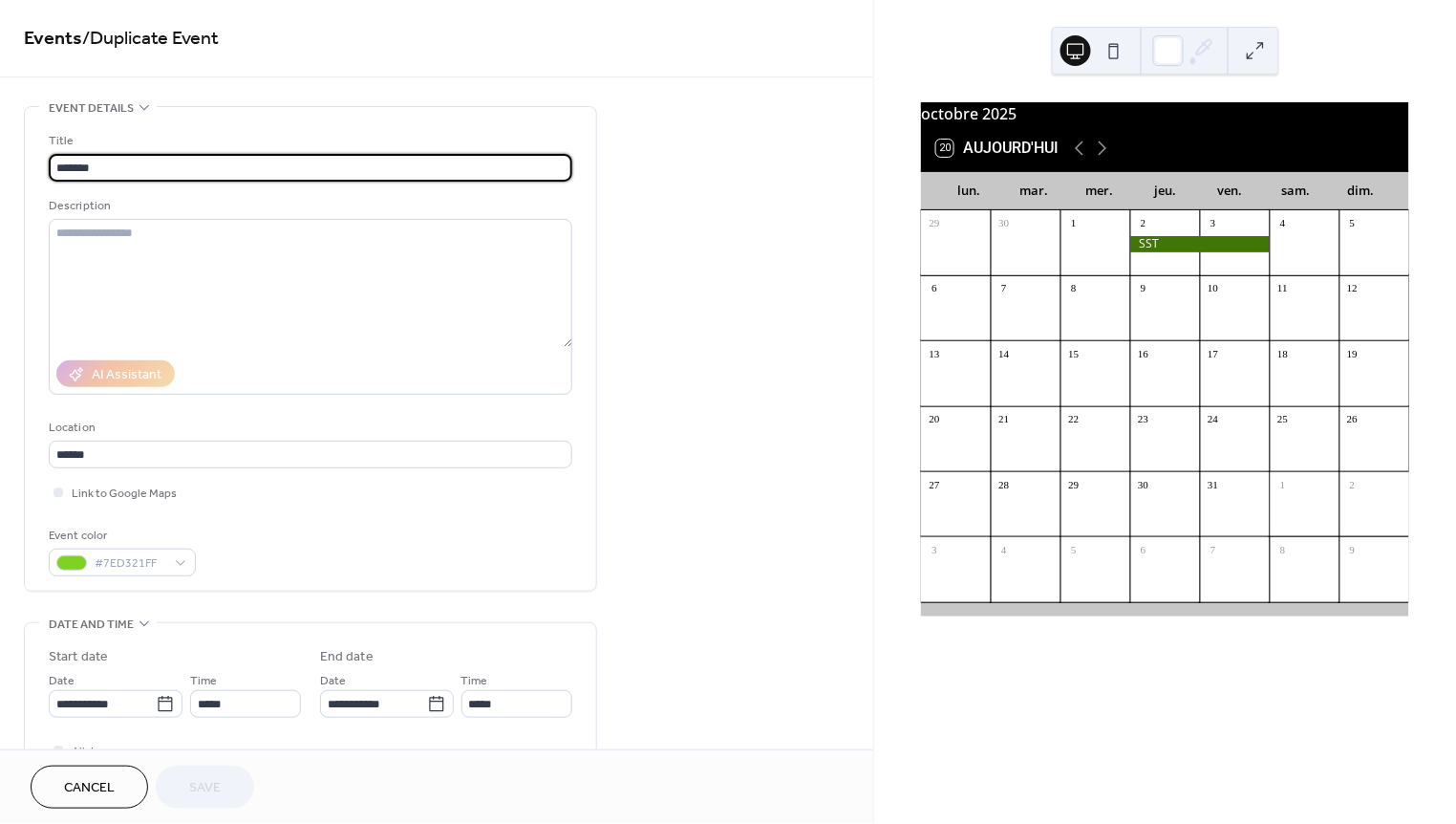 scroll, scrollTop: 36, scrollLeft: 0, axis: vertical 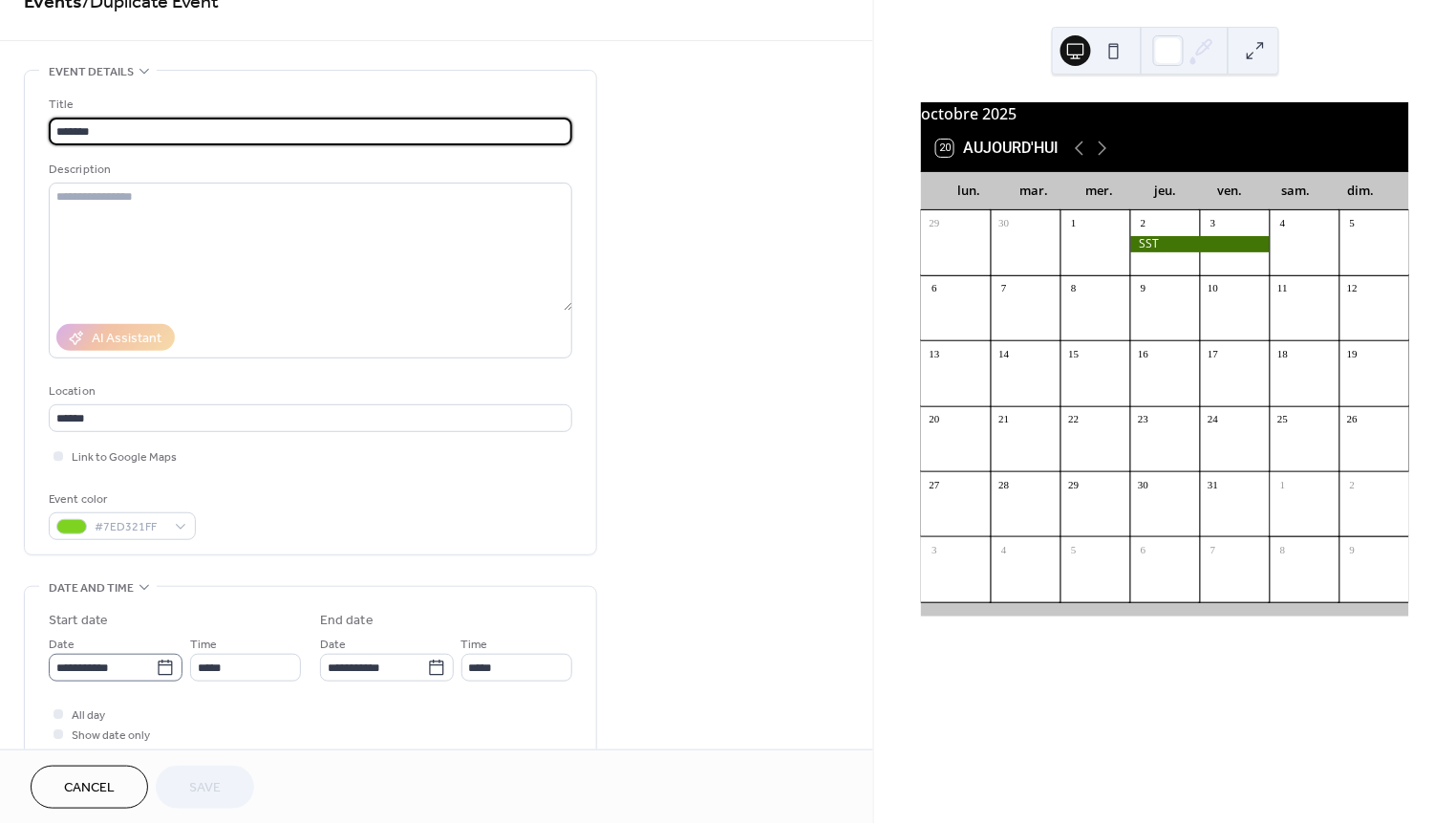 click 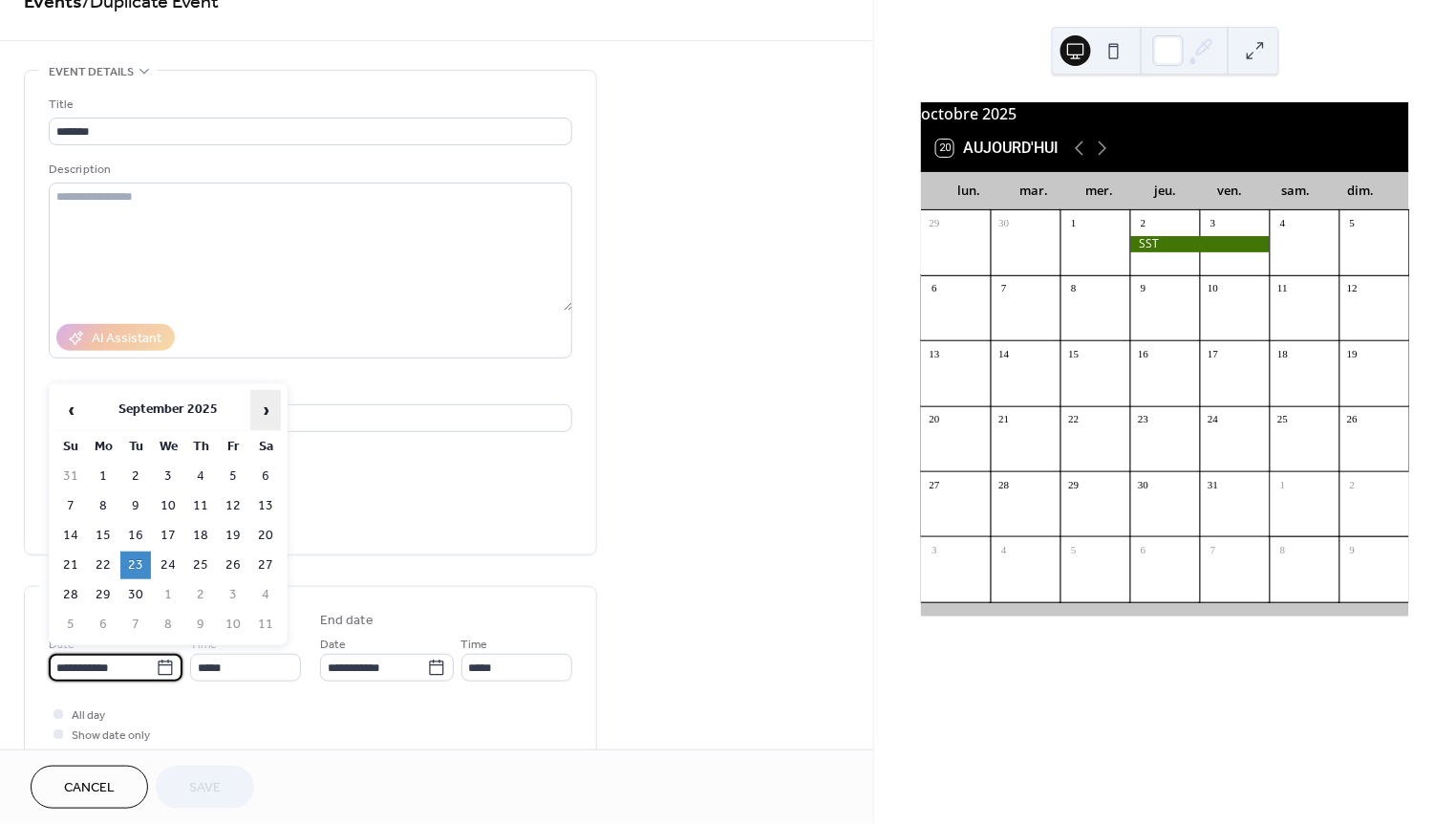 click on "›" at bounding box center (266, 410) 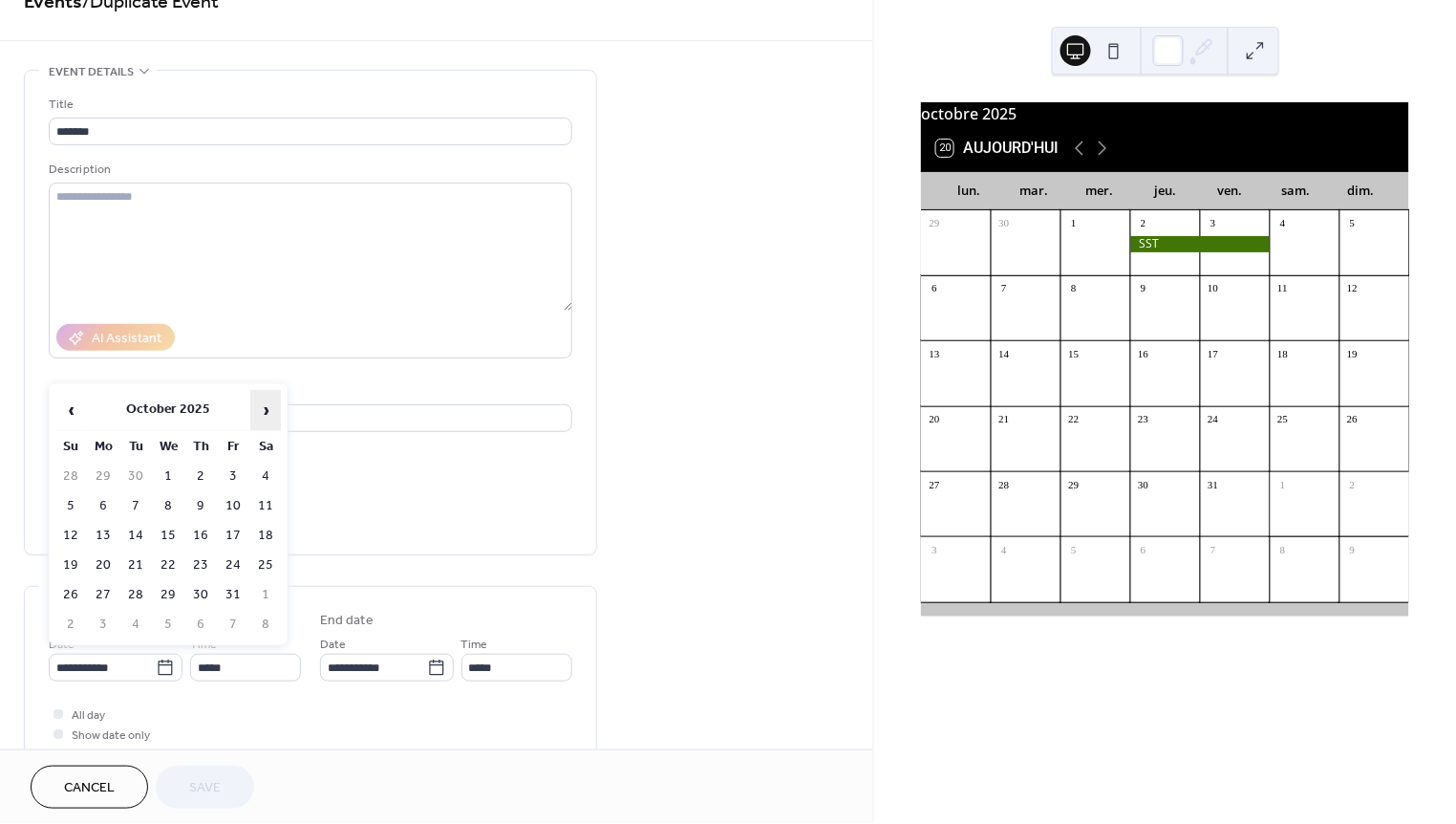 click on "›" at bounding box center [266, 410] 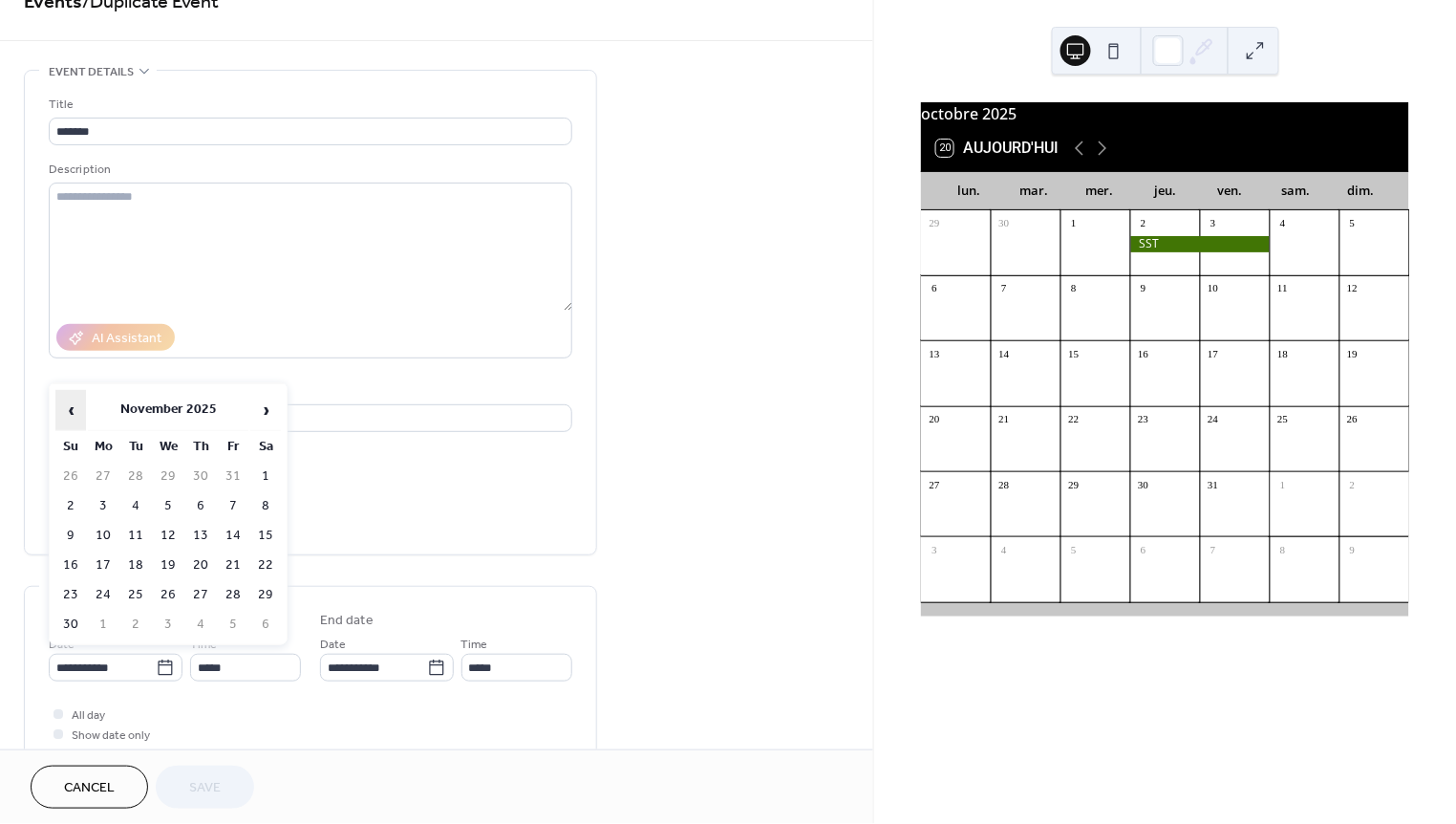 click on "‹" at bounding box center [71, 410] 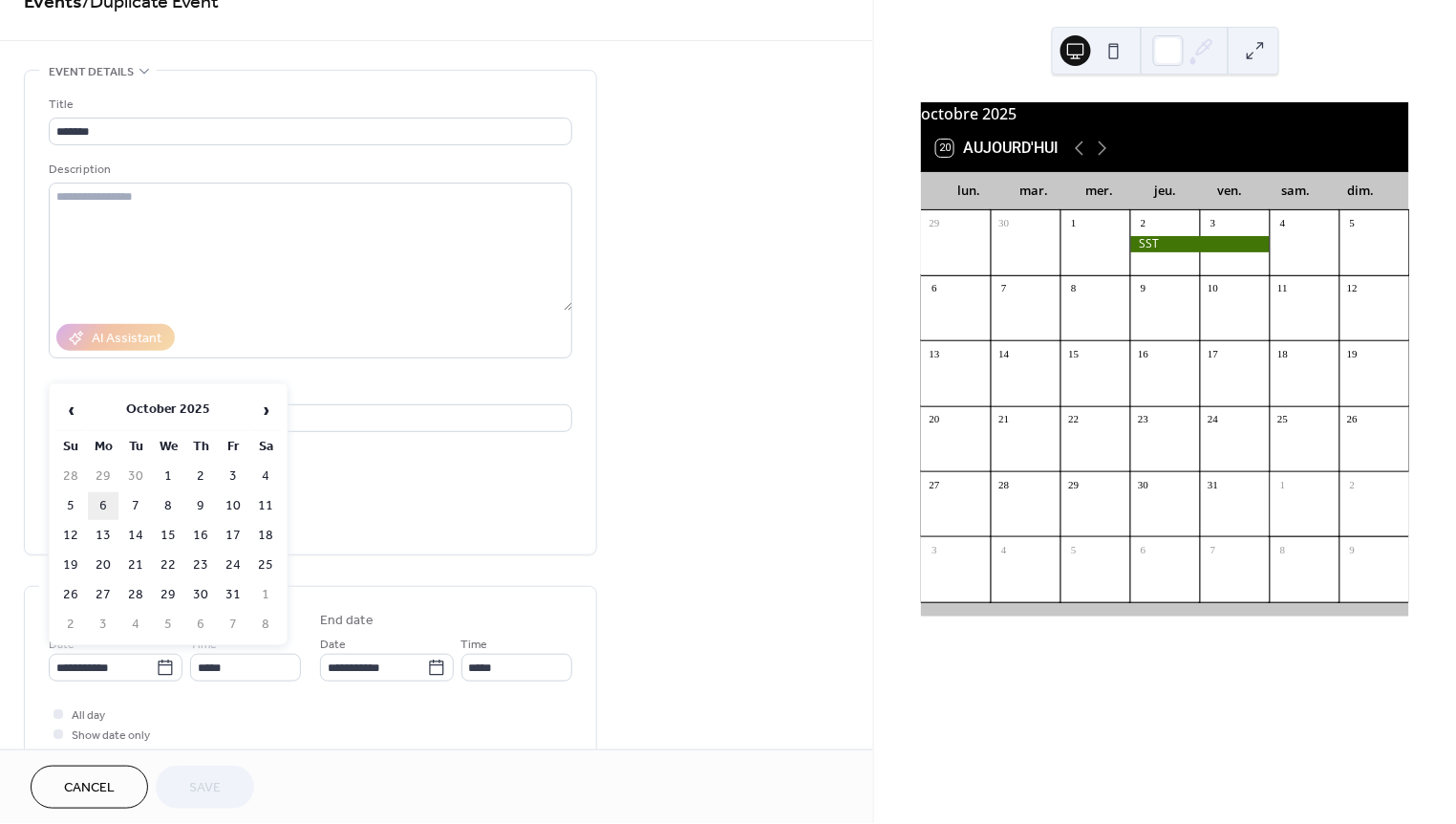 click on "6" at bounding box center (103, 506) 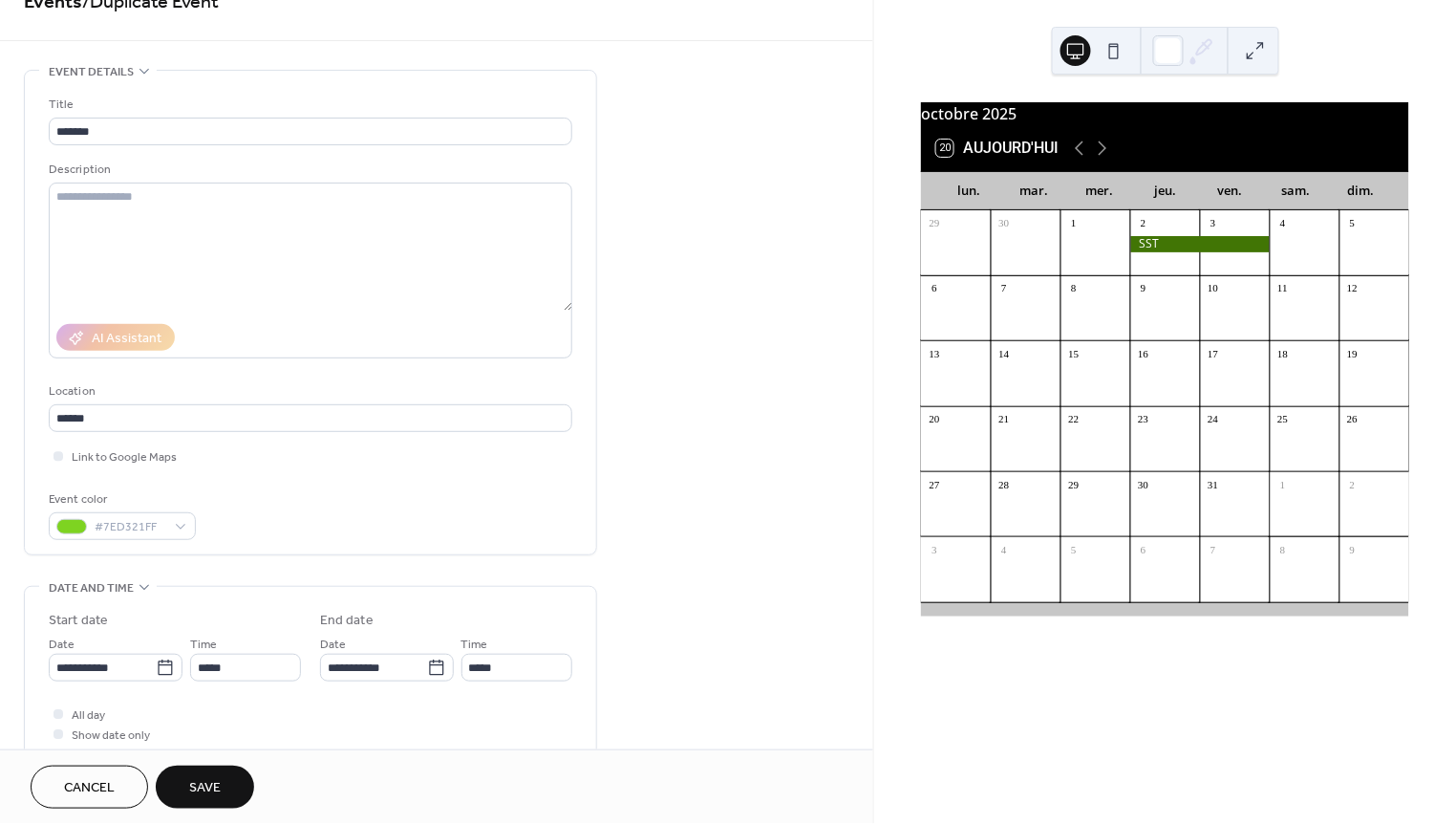 type on "**********" 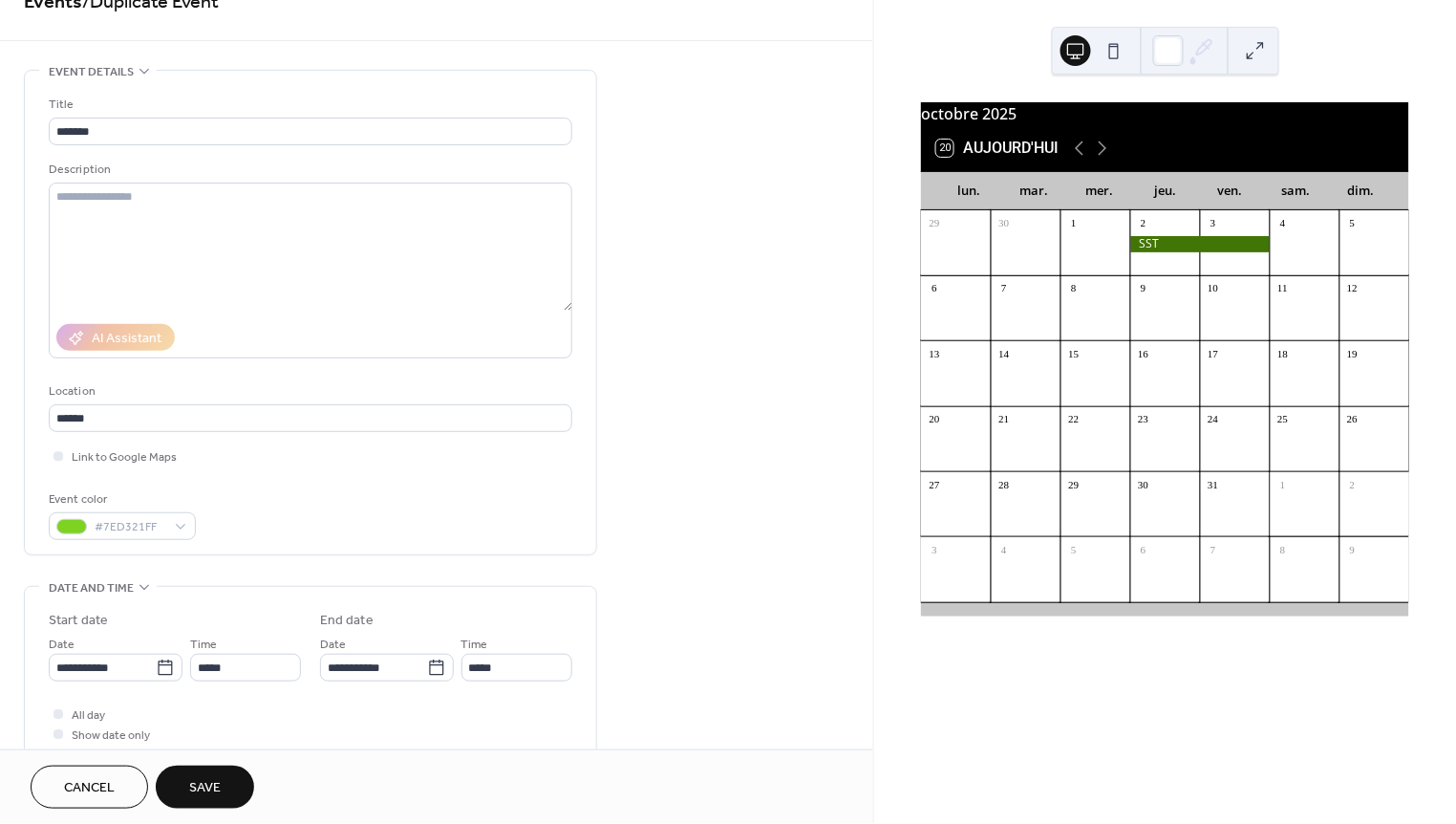 click on "Save" at bounding box center [204, 789] 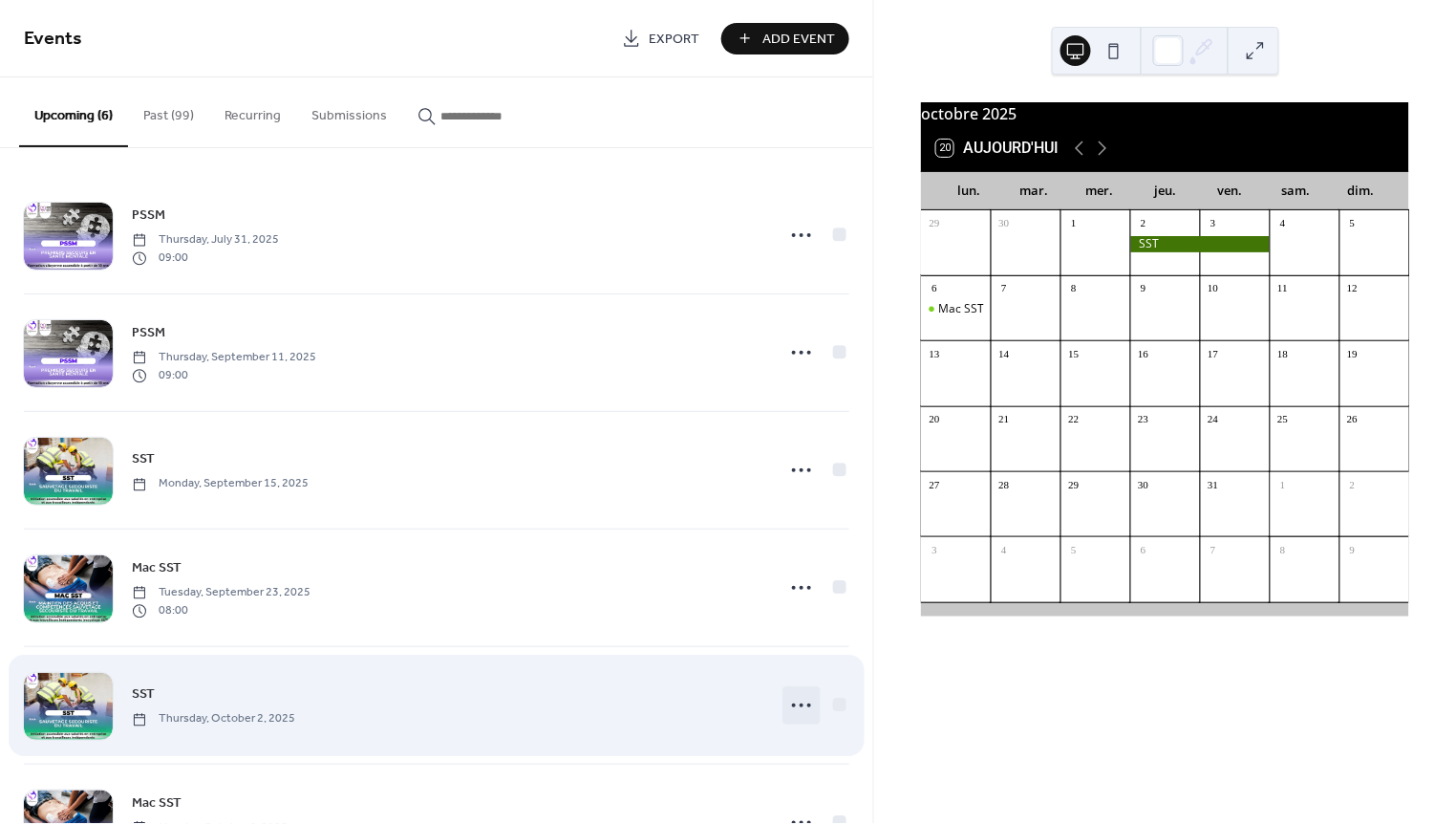 click 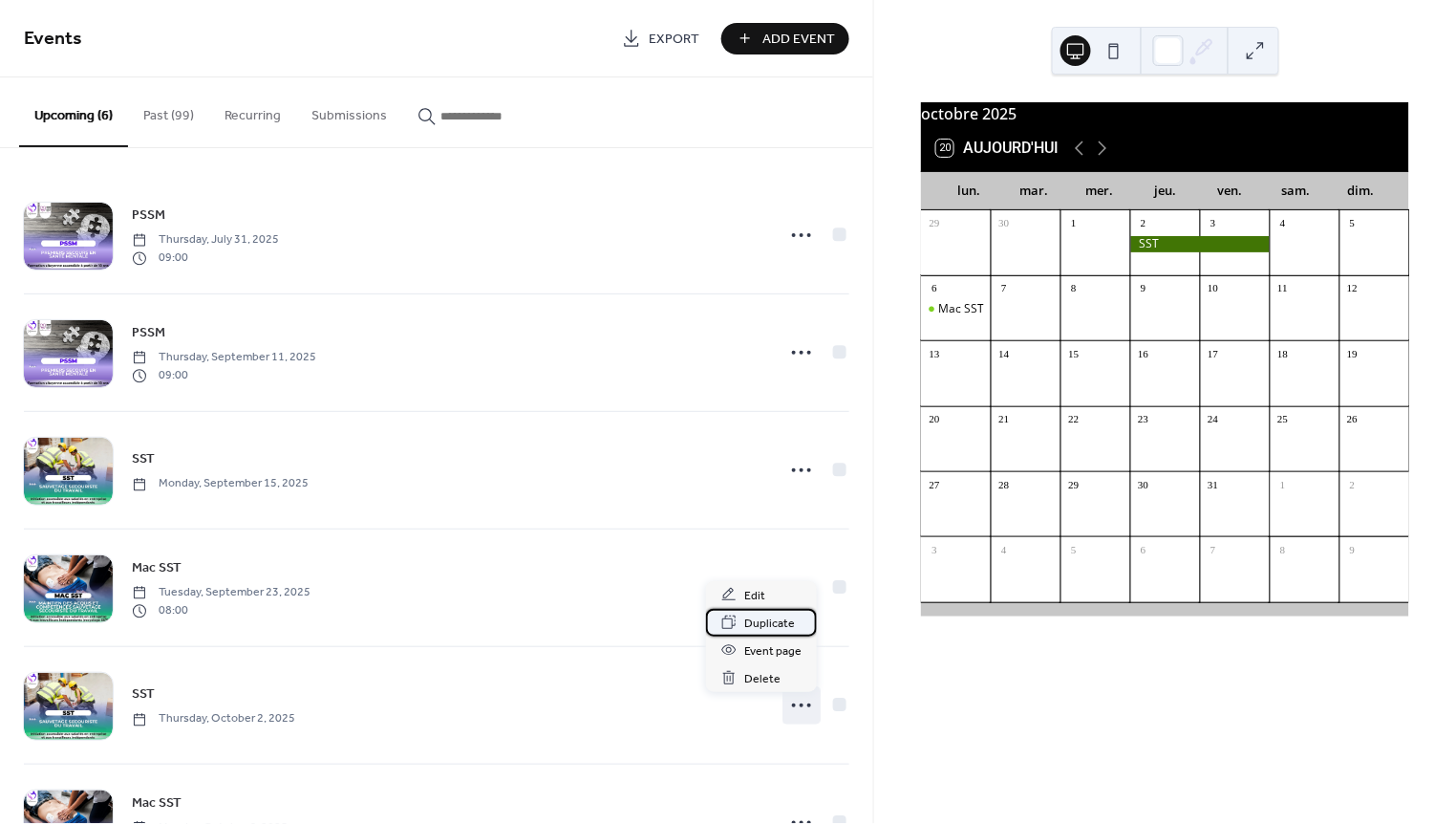 click on "Duplicate" at bounding box center (769, 623) 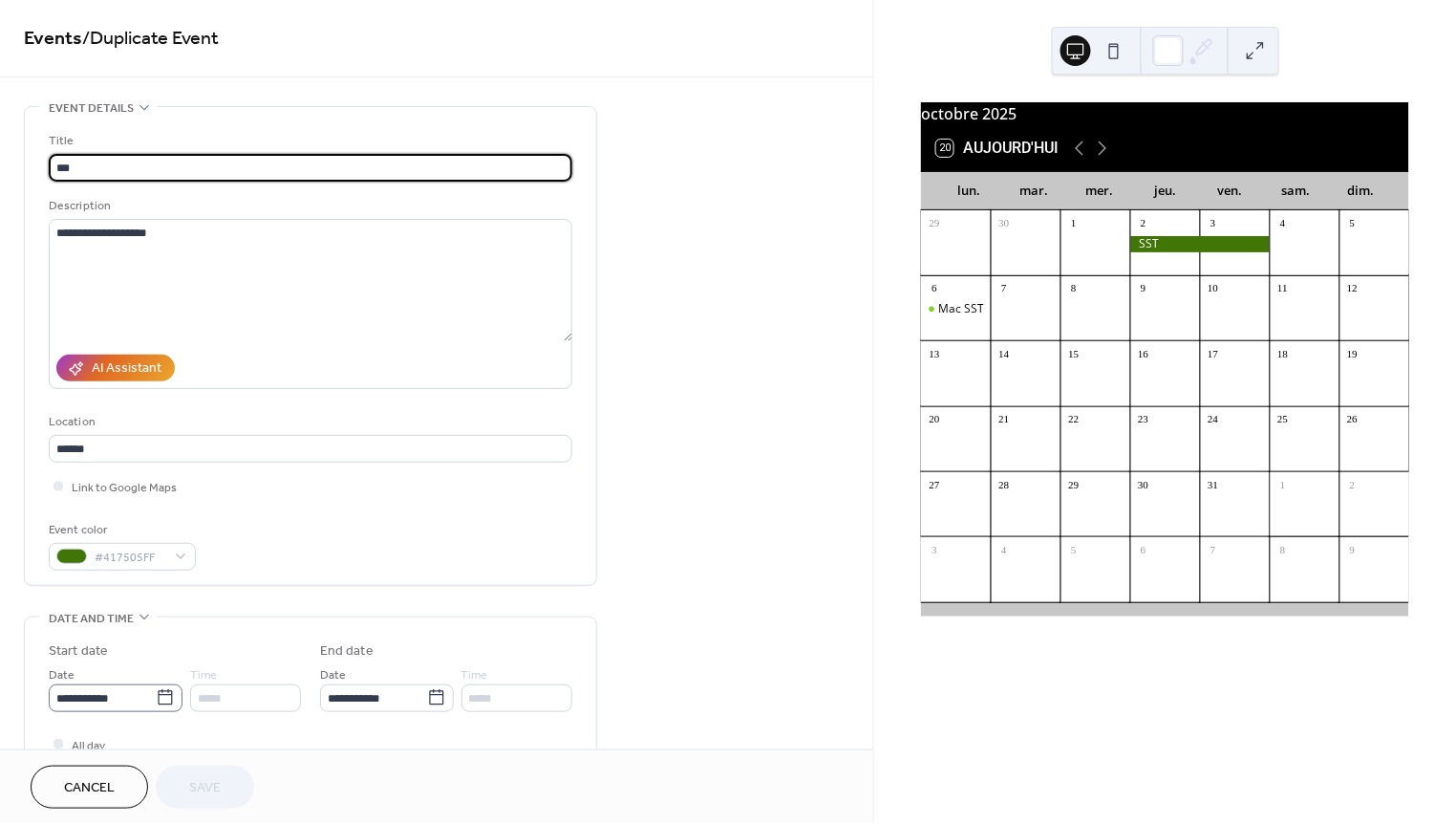 click 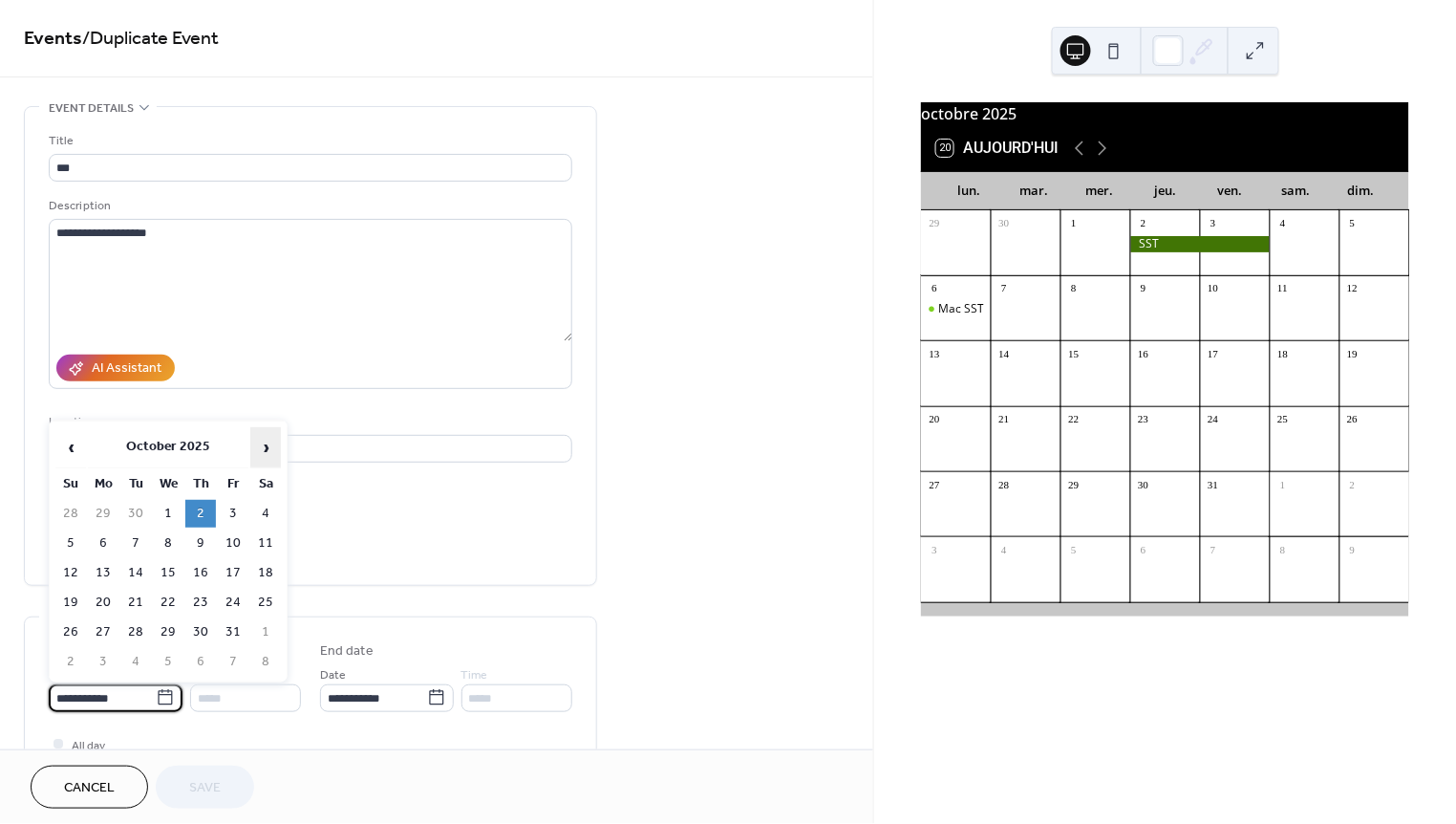click on "›" at bounding box center (266, 447) 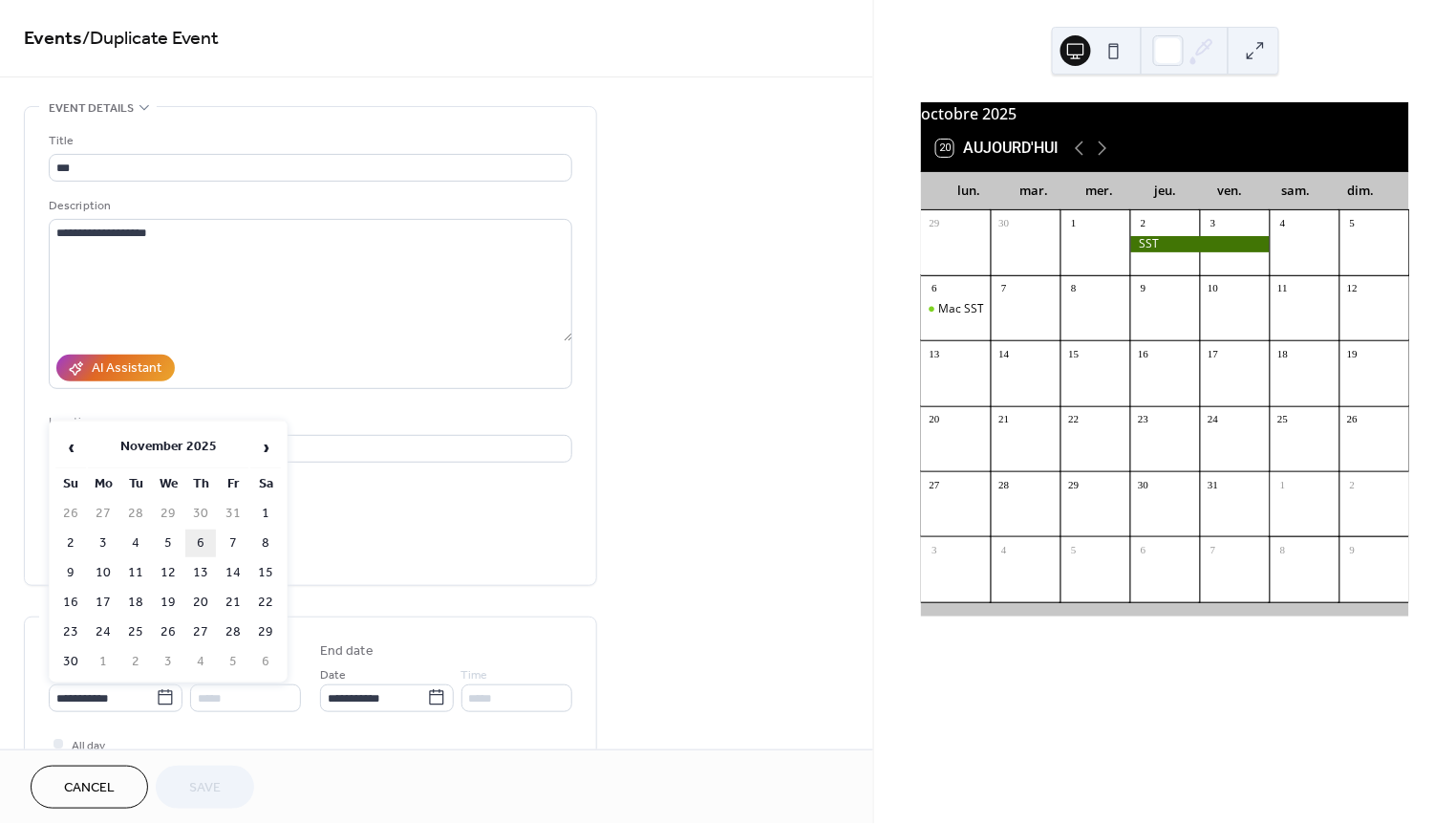 click on "6" at bounding box center (201, 543) 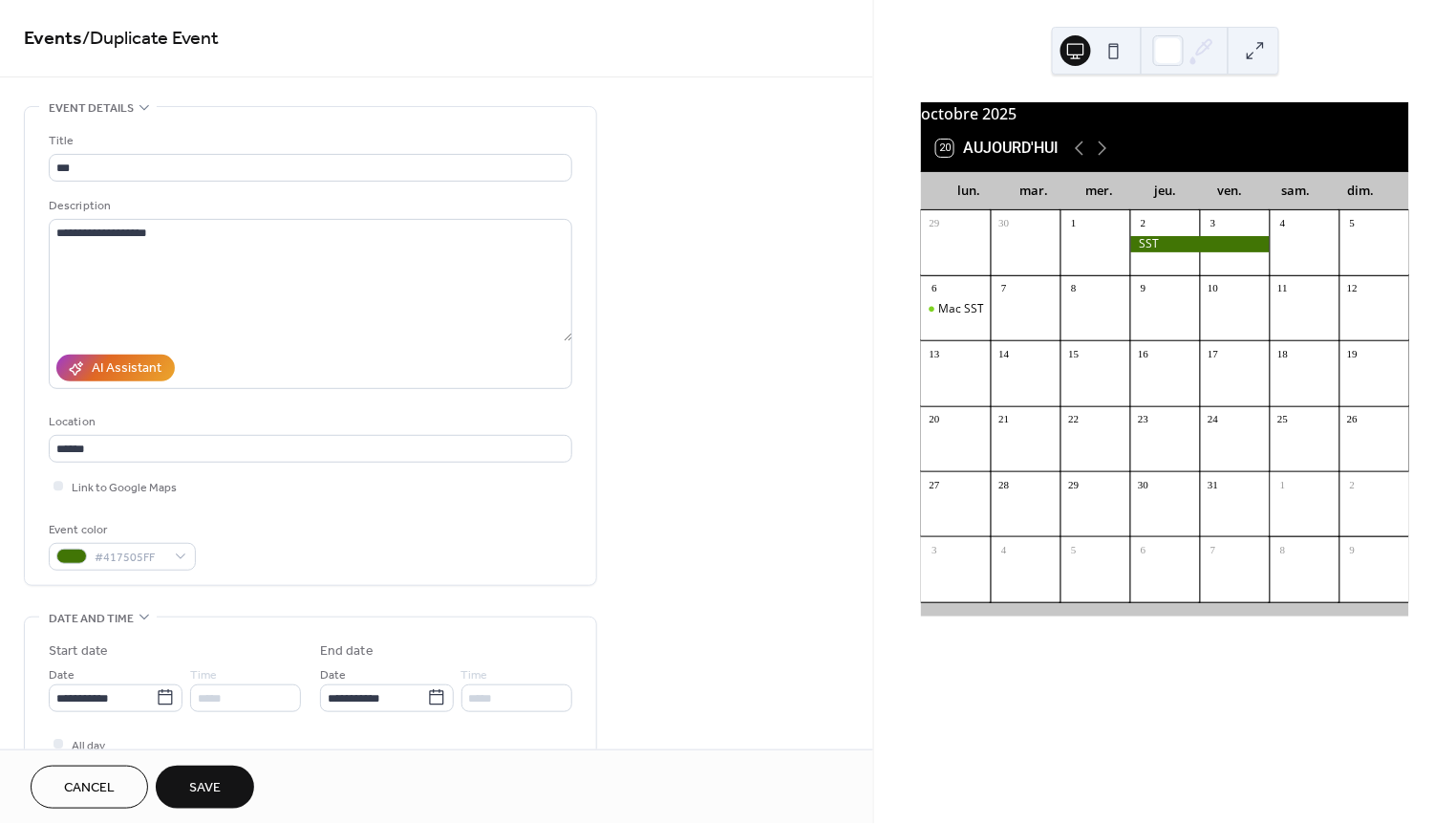 type on "**********" 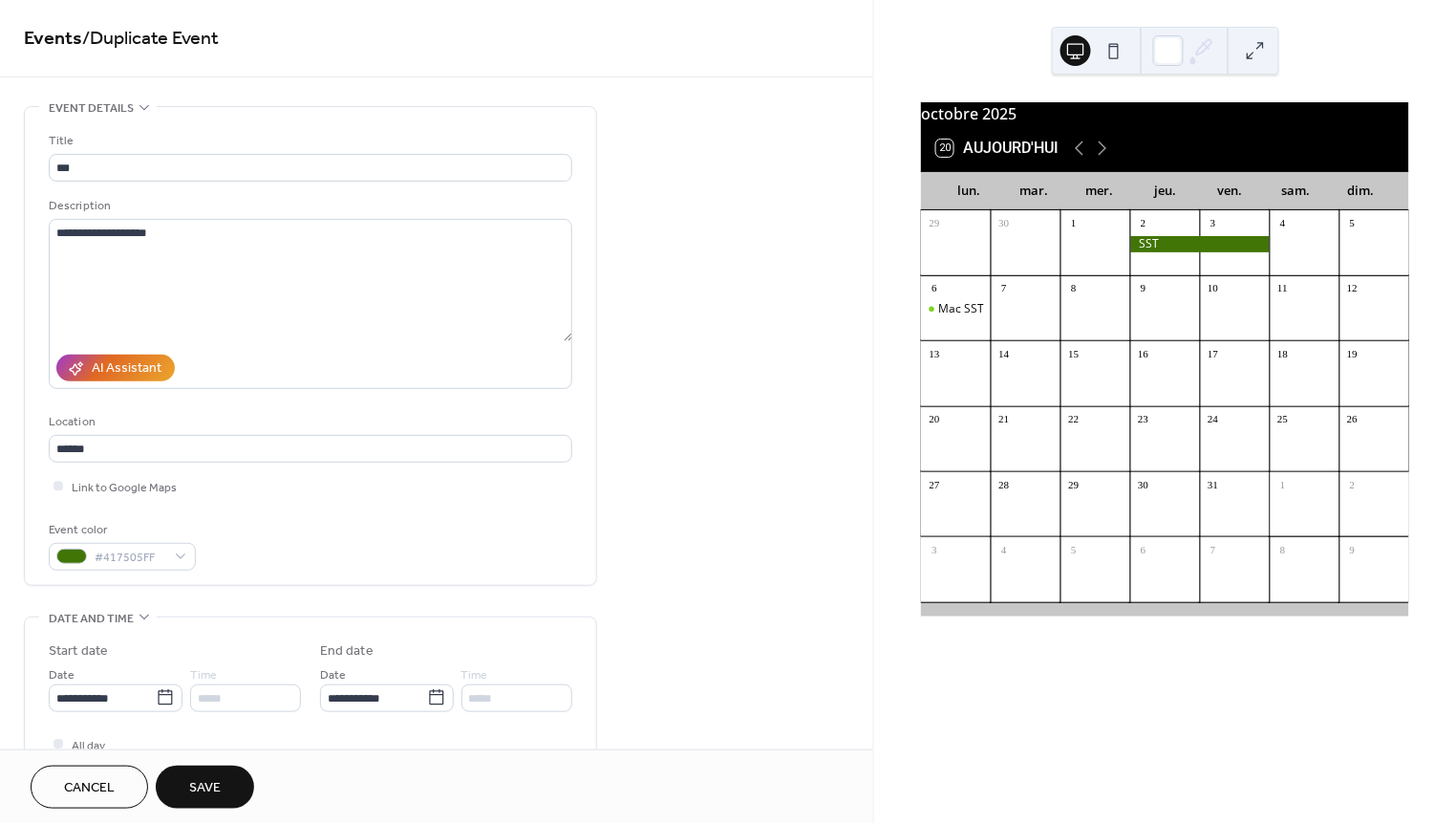 type on "**********" 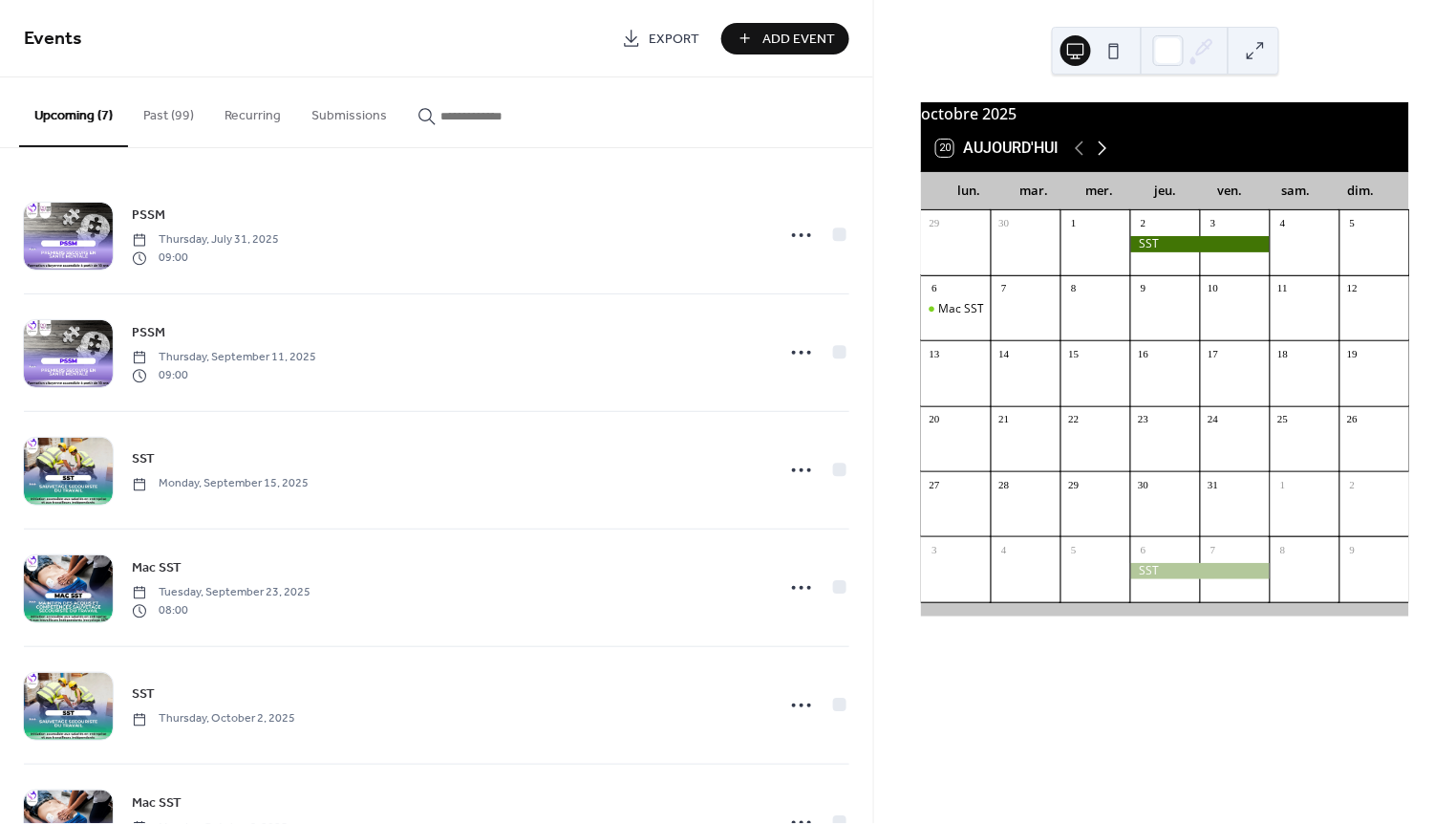 click 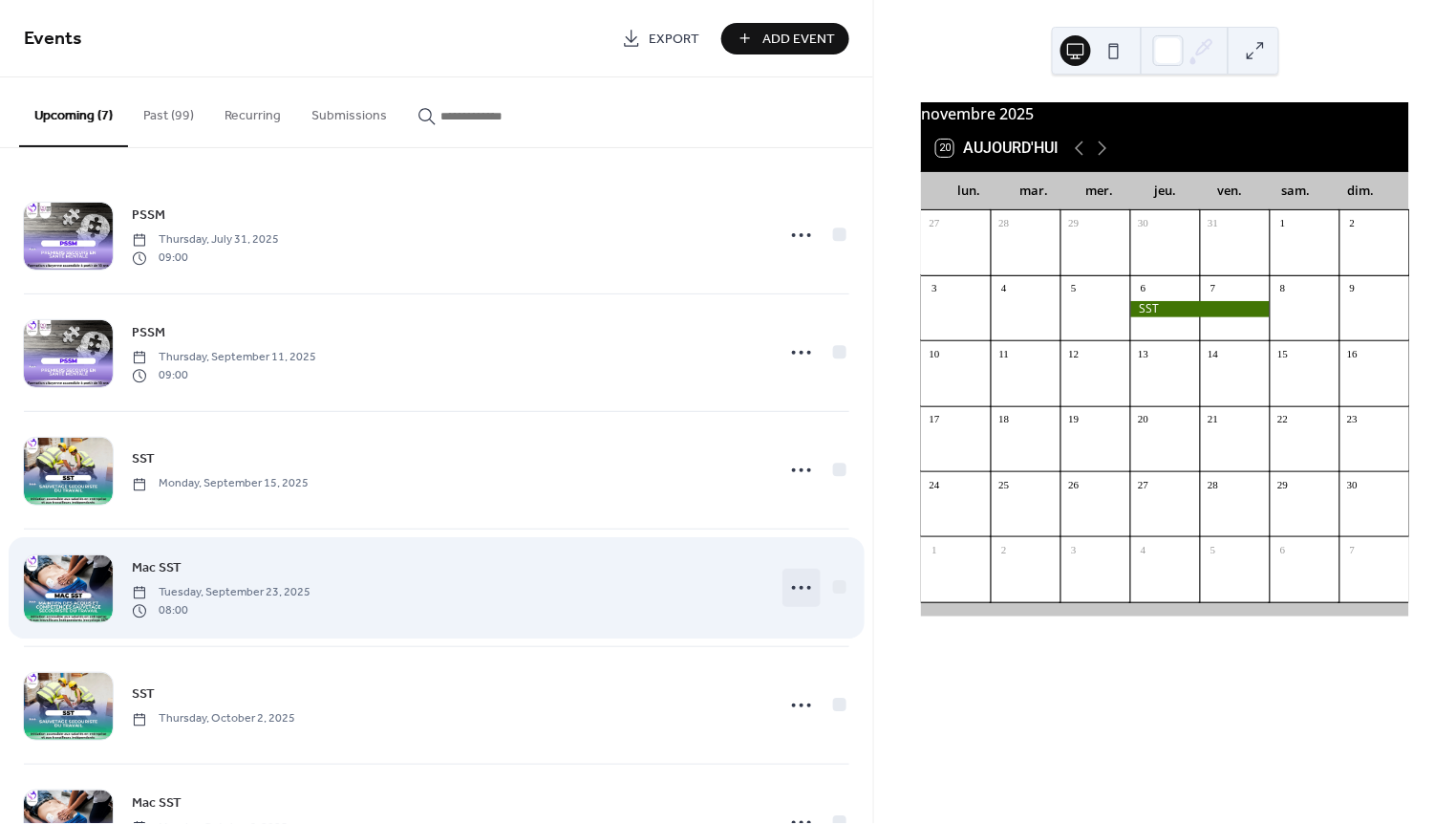click 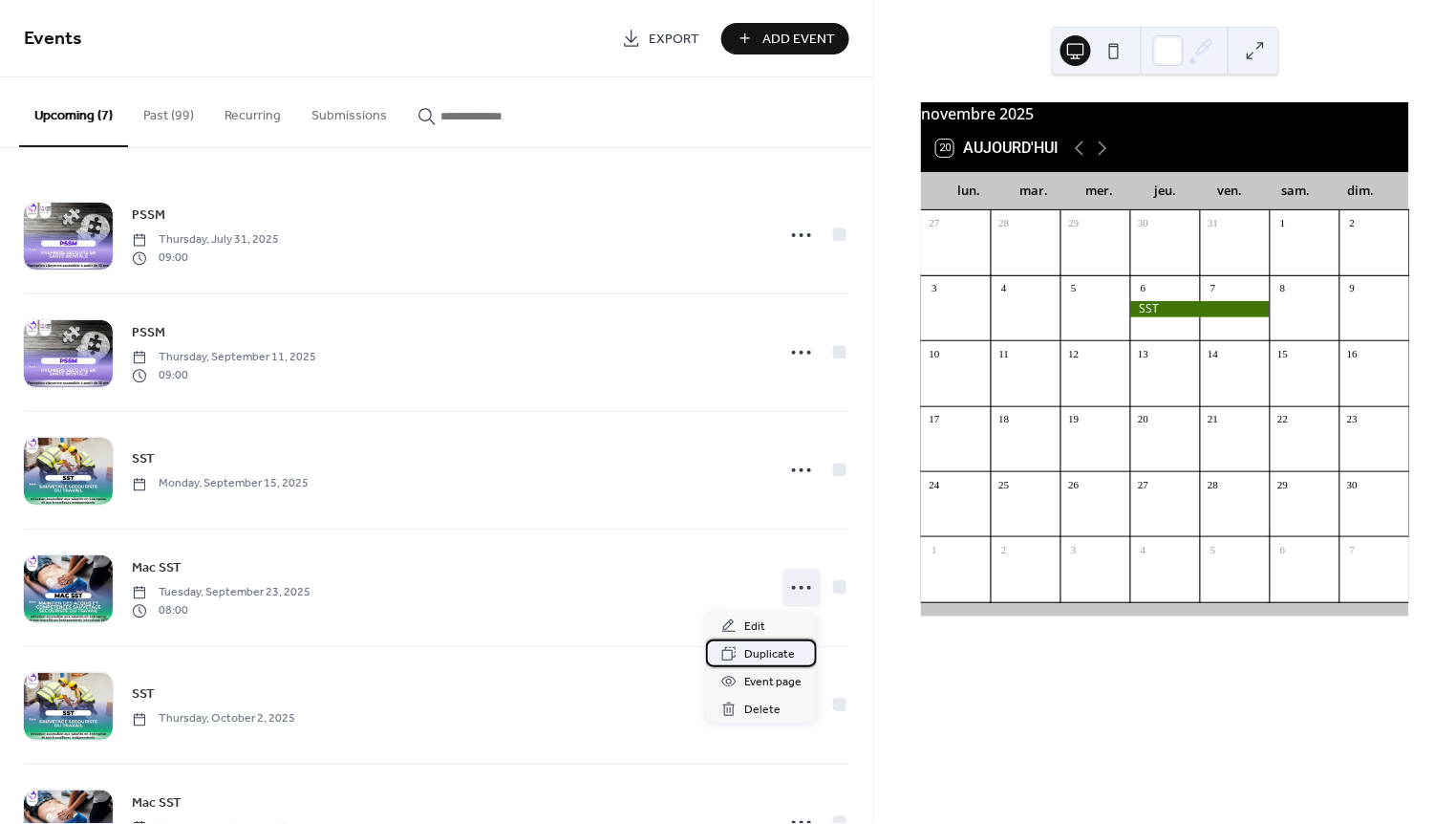 click on "Duplicate" at bounding box center [769, 655] 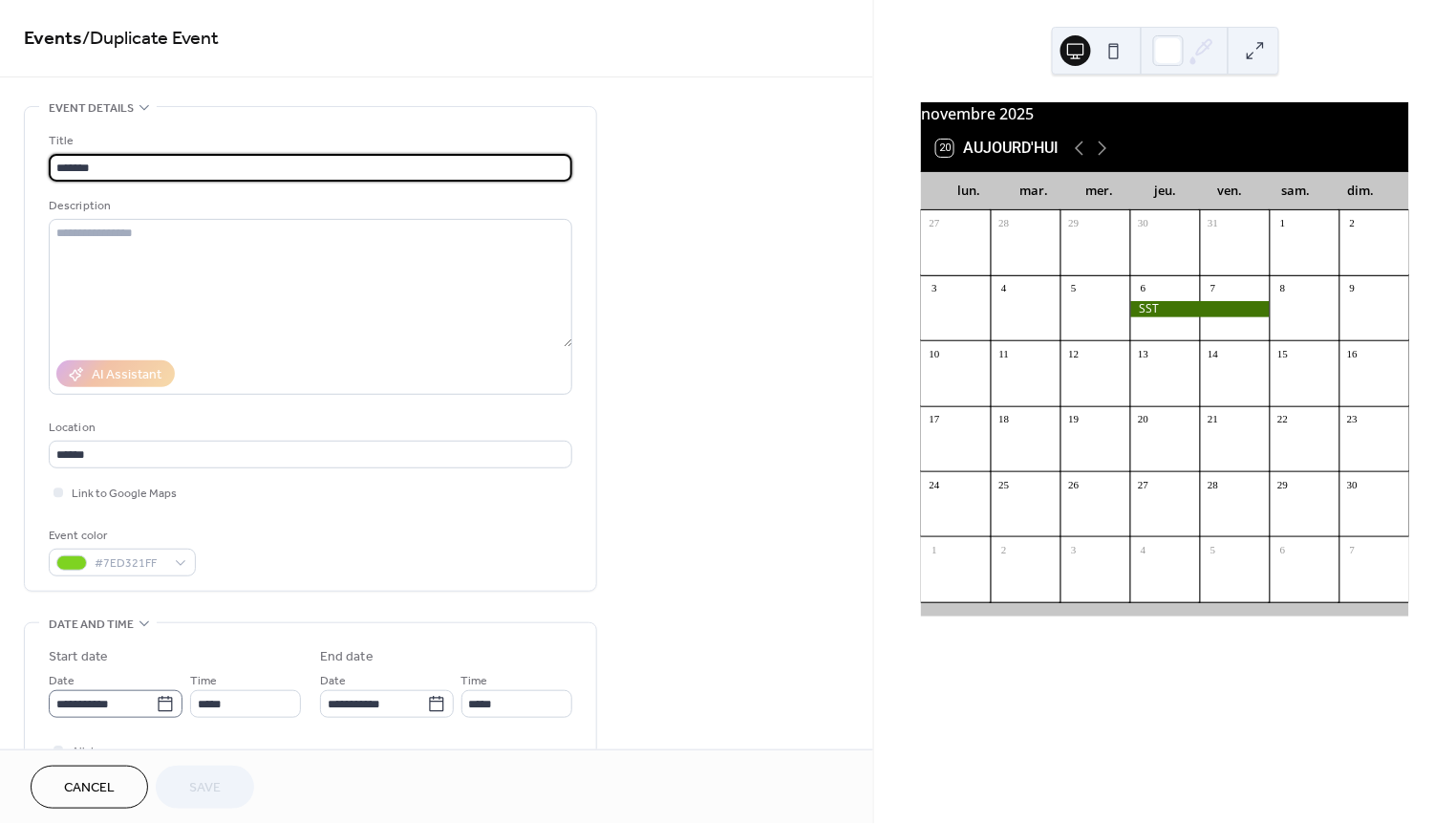 click 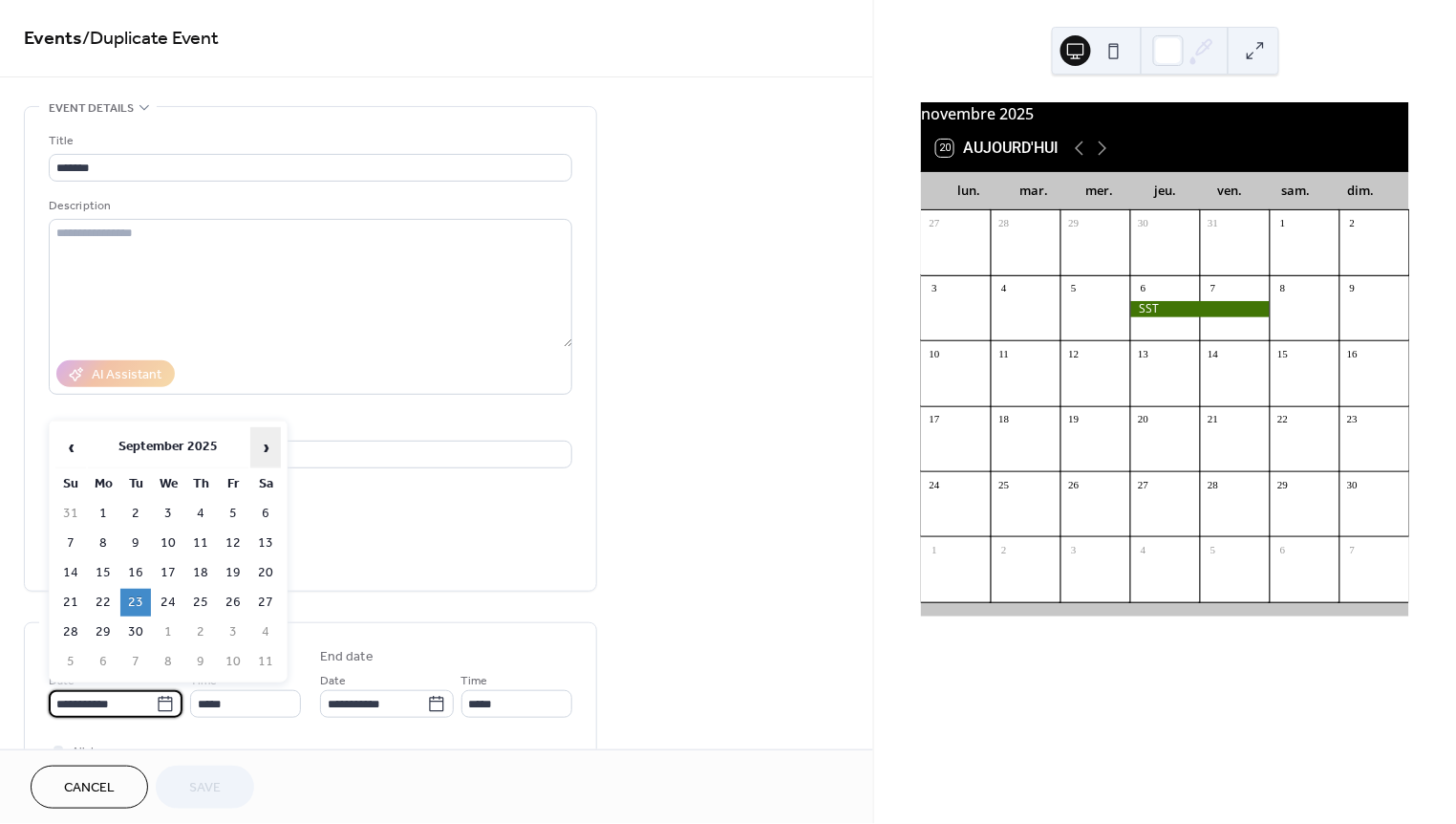 click on "›" at bounding box center [266, 447] 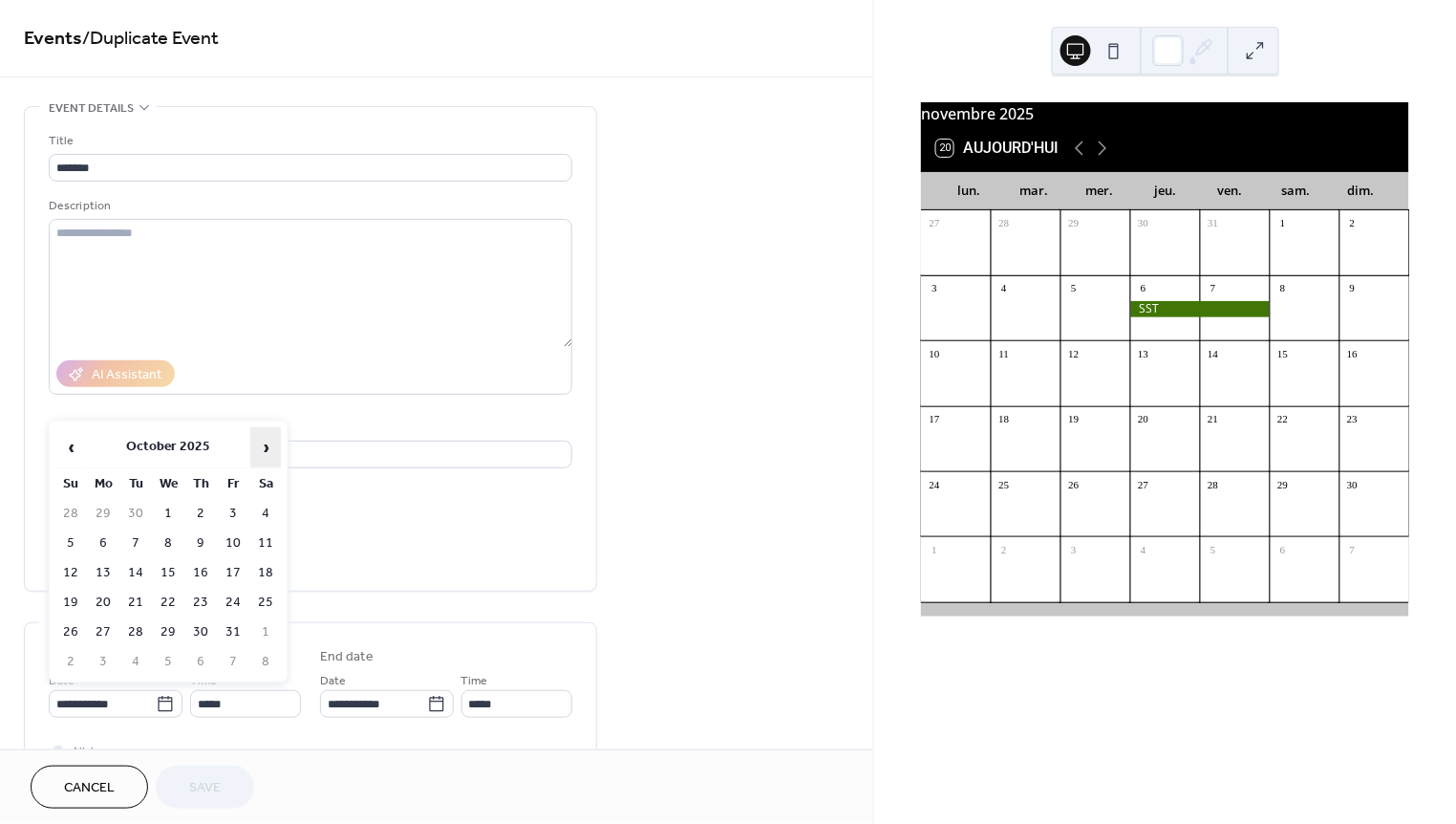 click on "›" at bounding box center [266, 447] 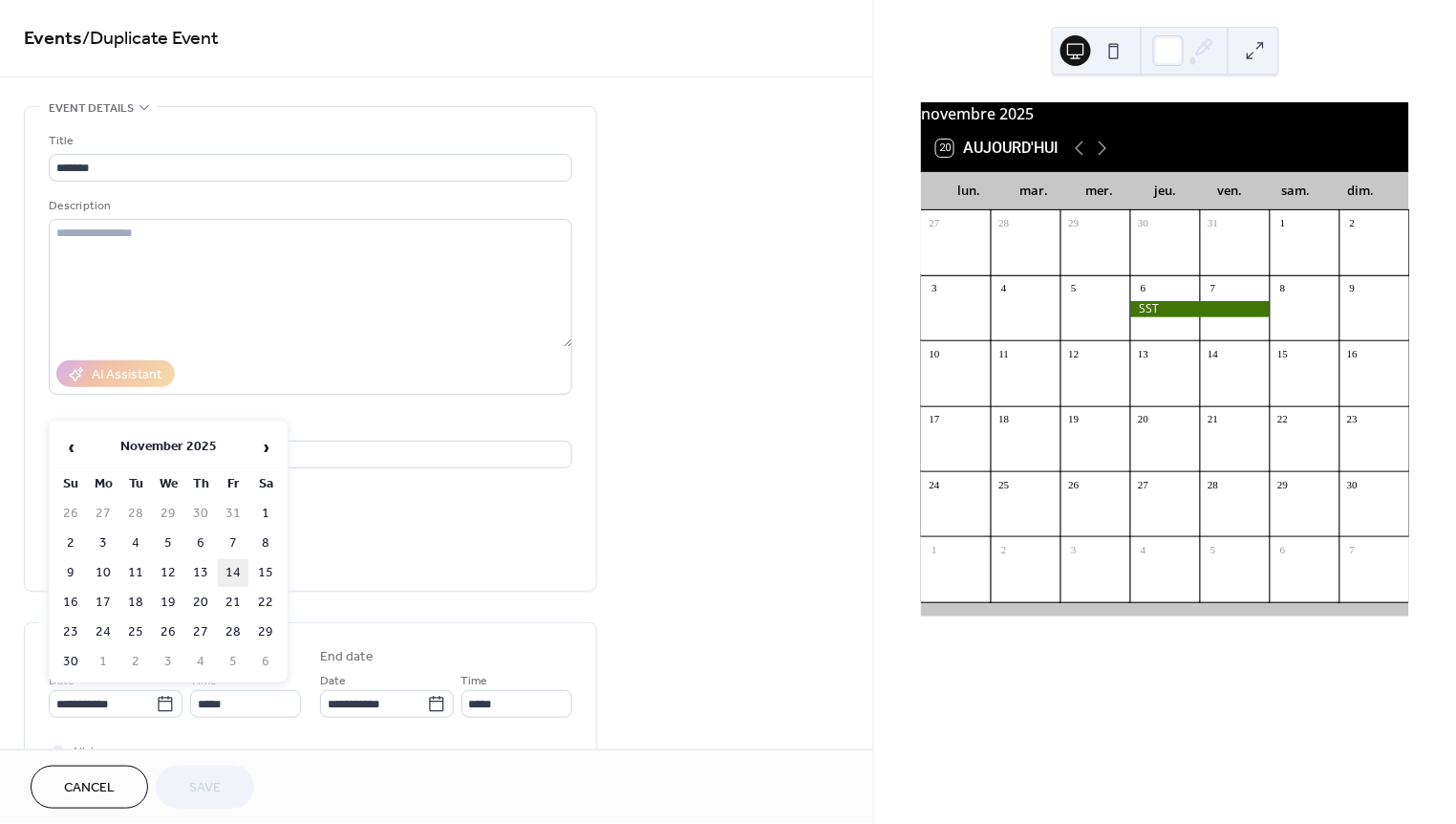 click on "14" at bounding box center [233, 573] 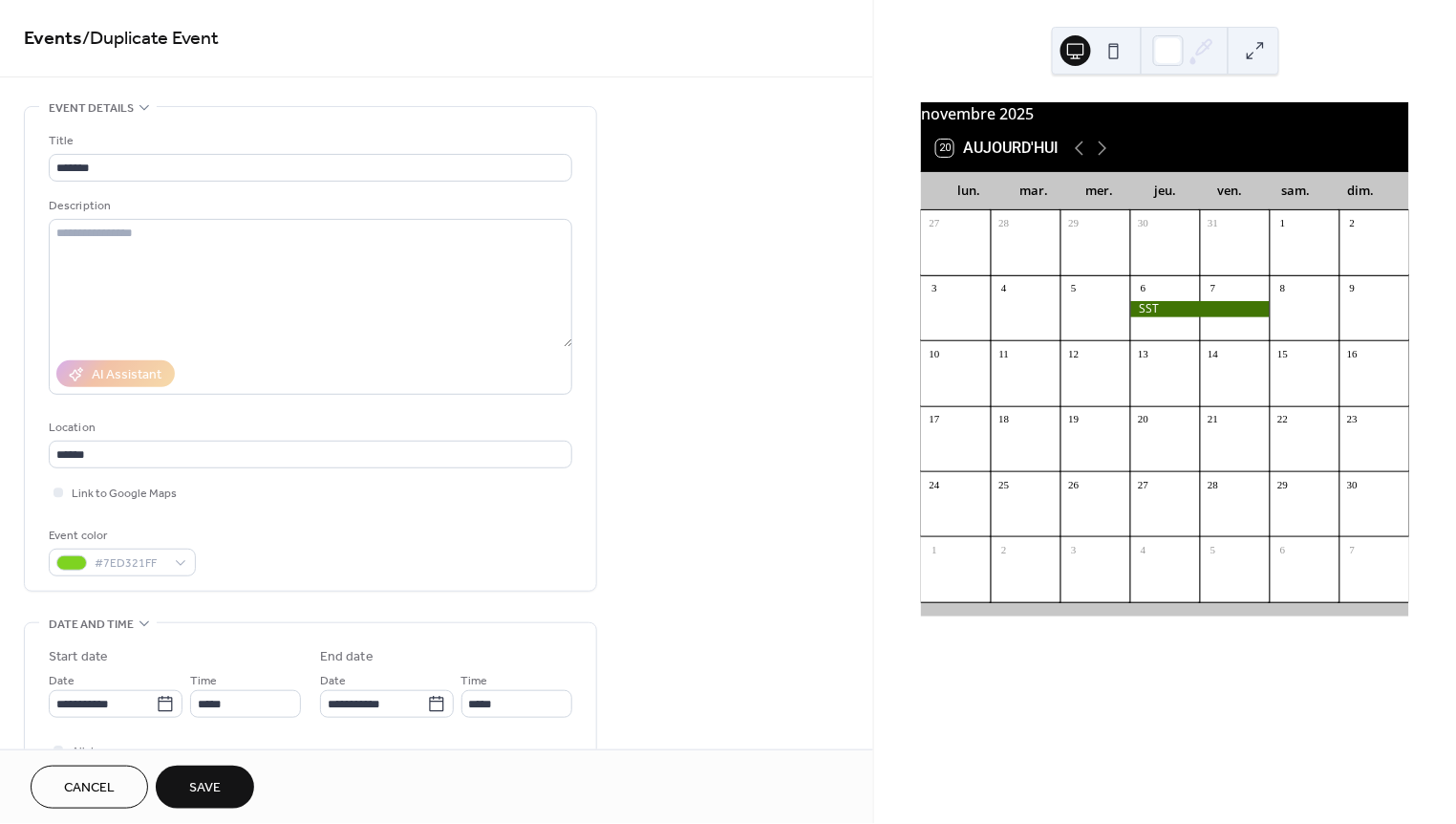 click on "Save" at bounding box center [204, 789] 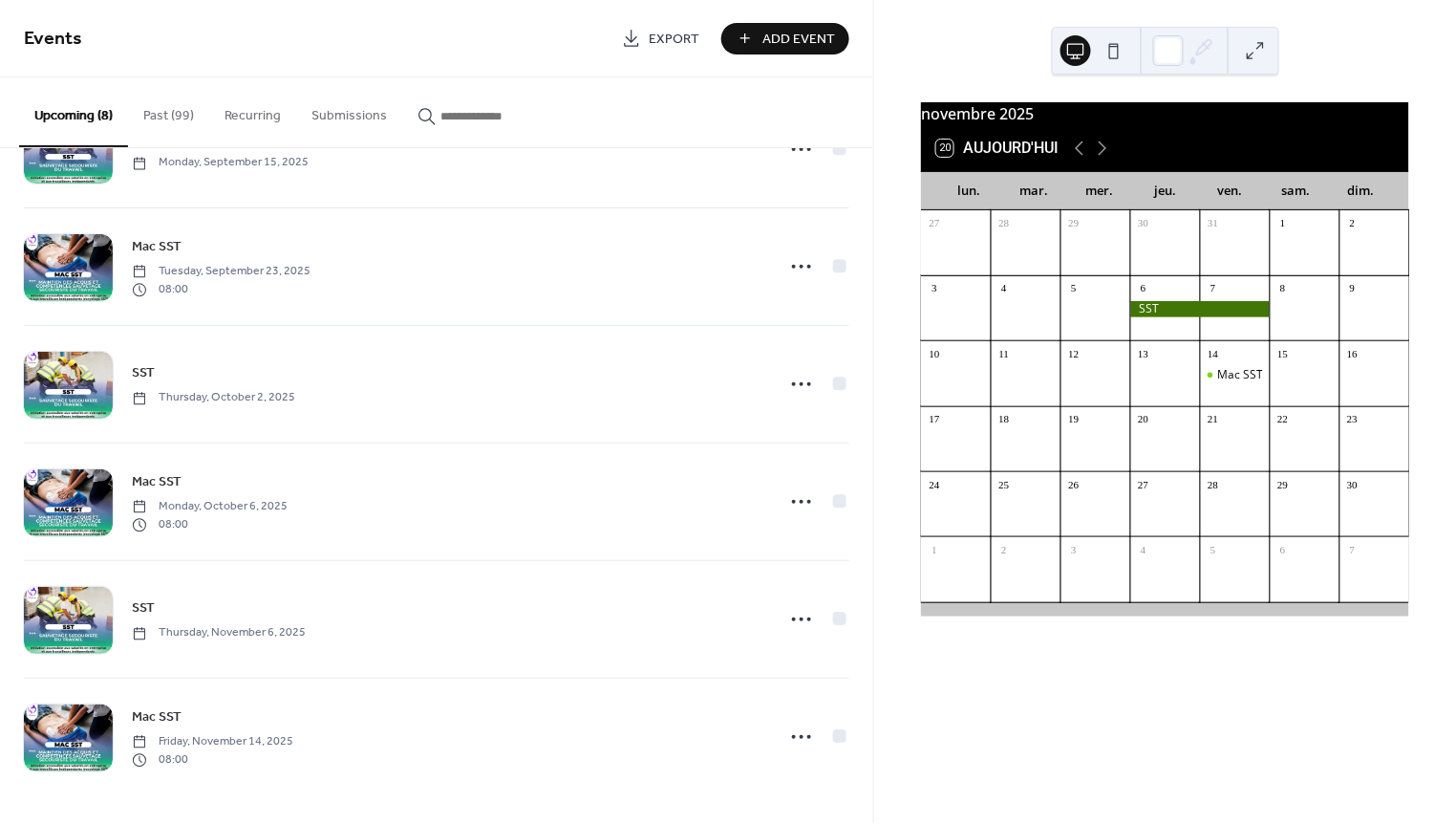 scroll, scrollTop: 322, scrollLeft: 0, axis: vertical 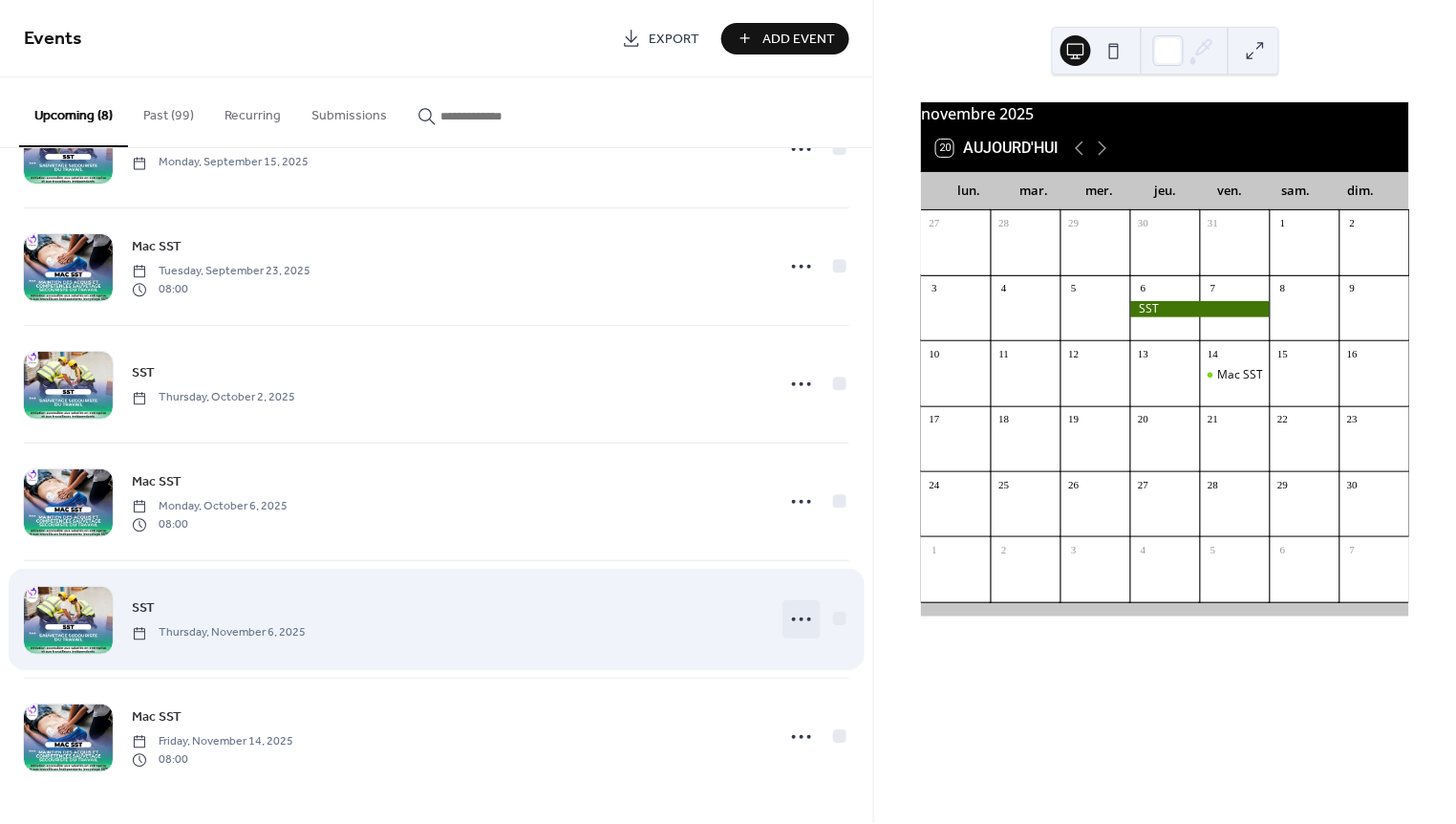 click 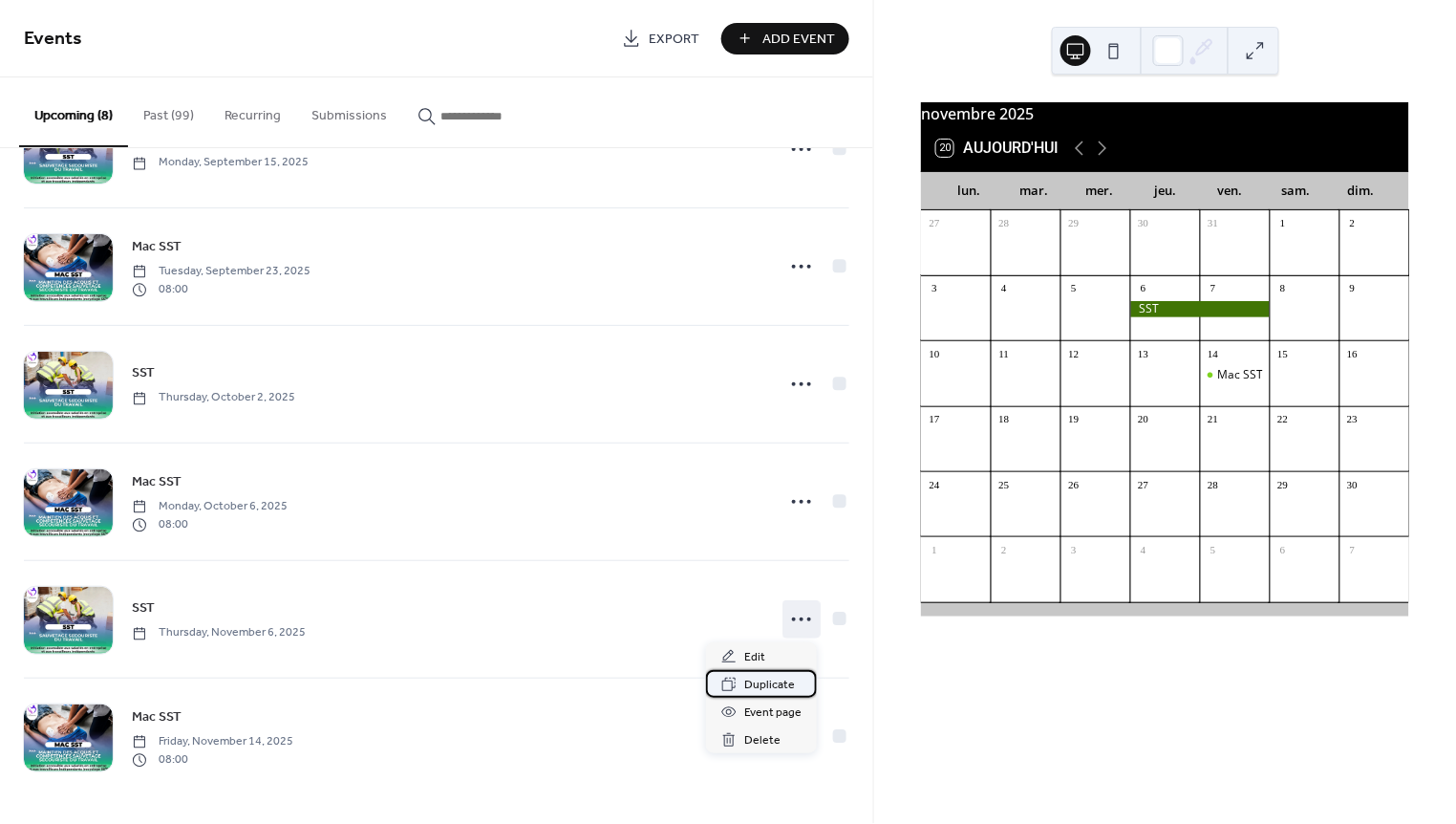 click on "Duplicate" at bounding box center (769, 685) 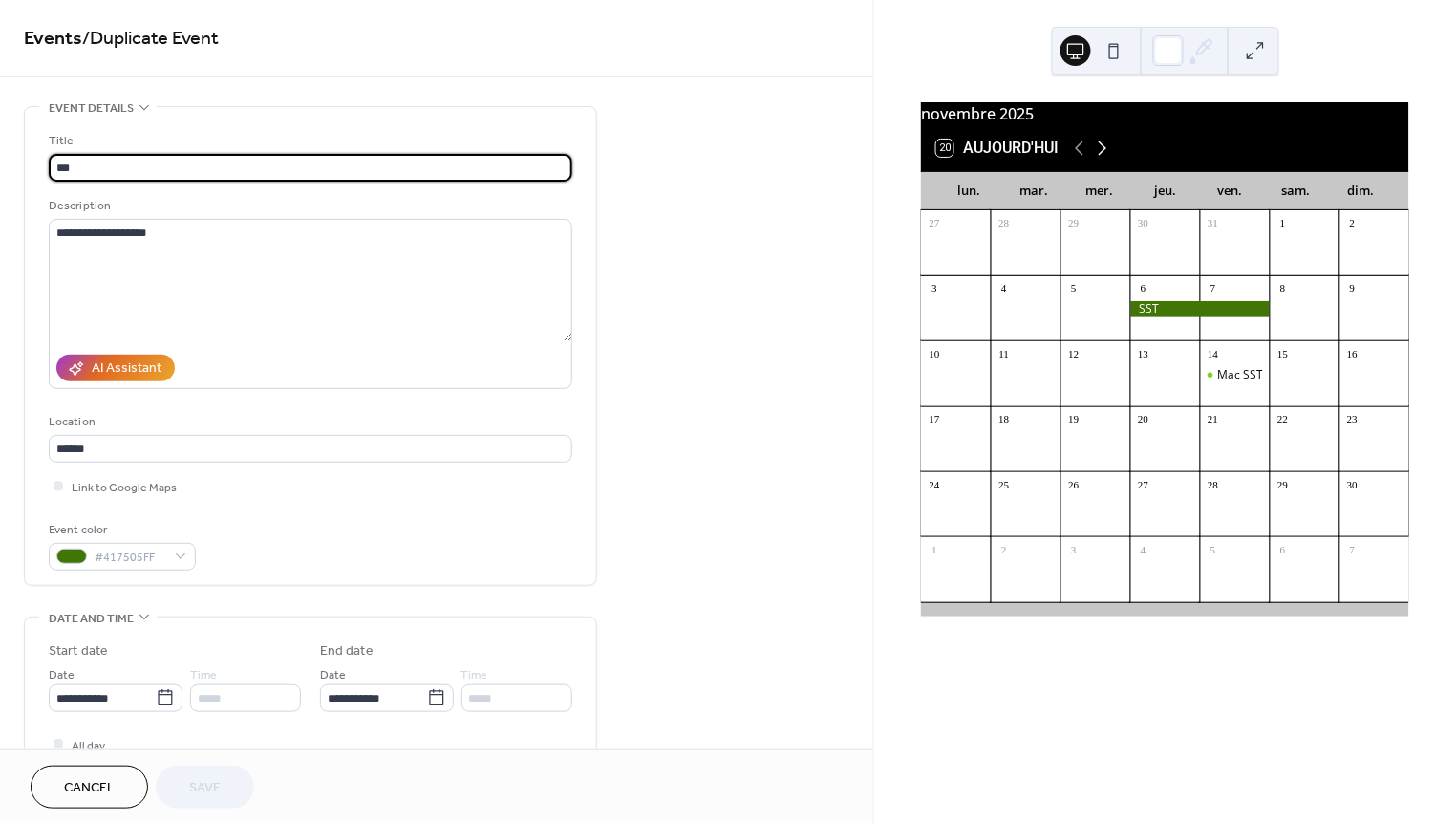 click 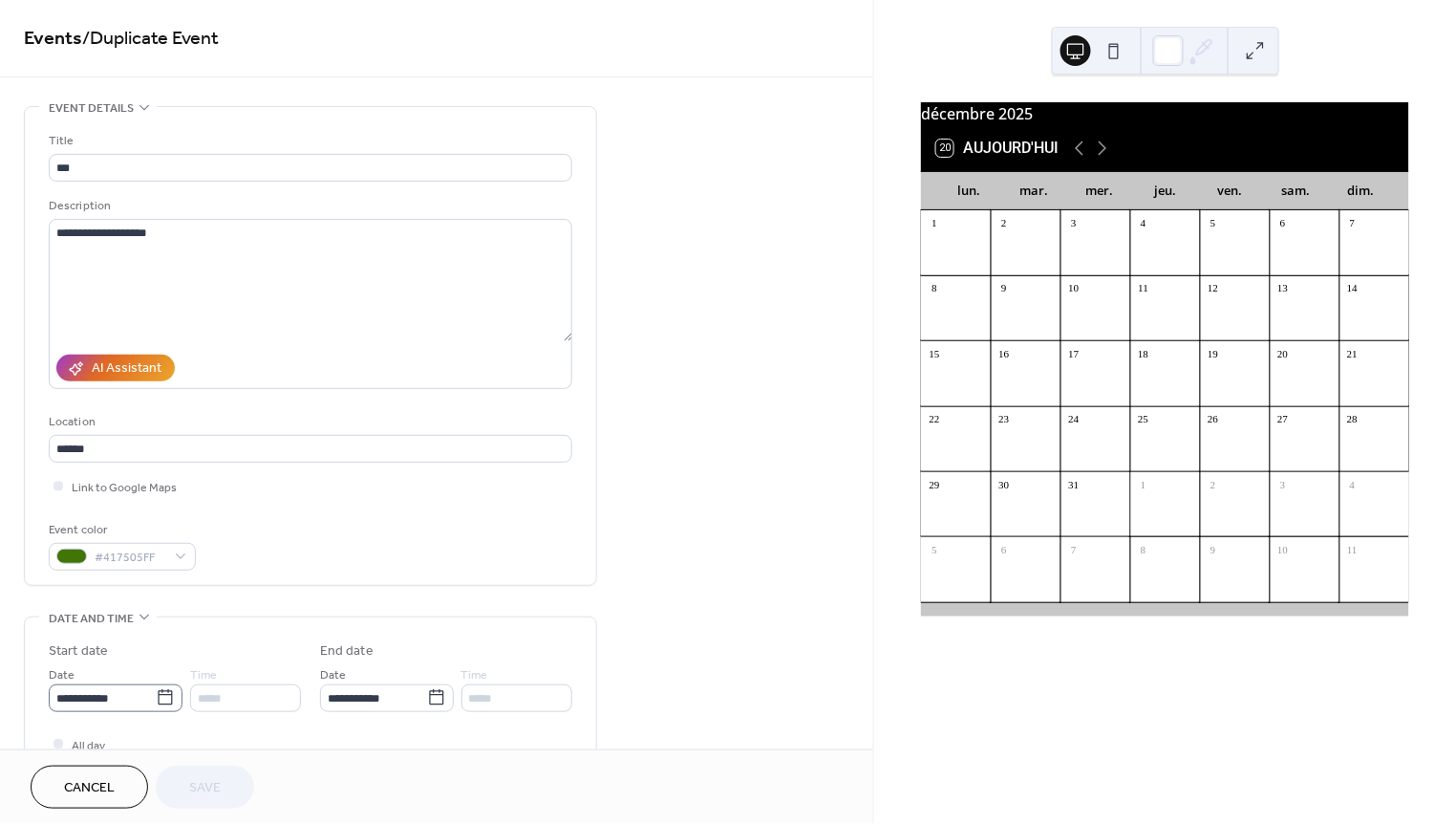 click 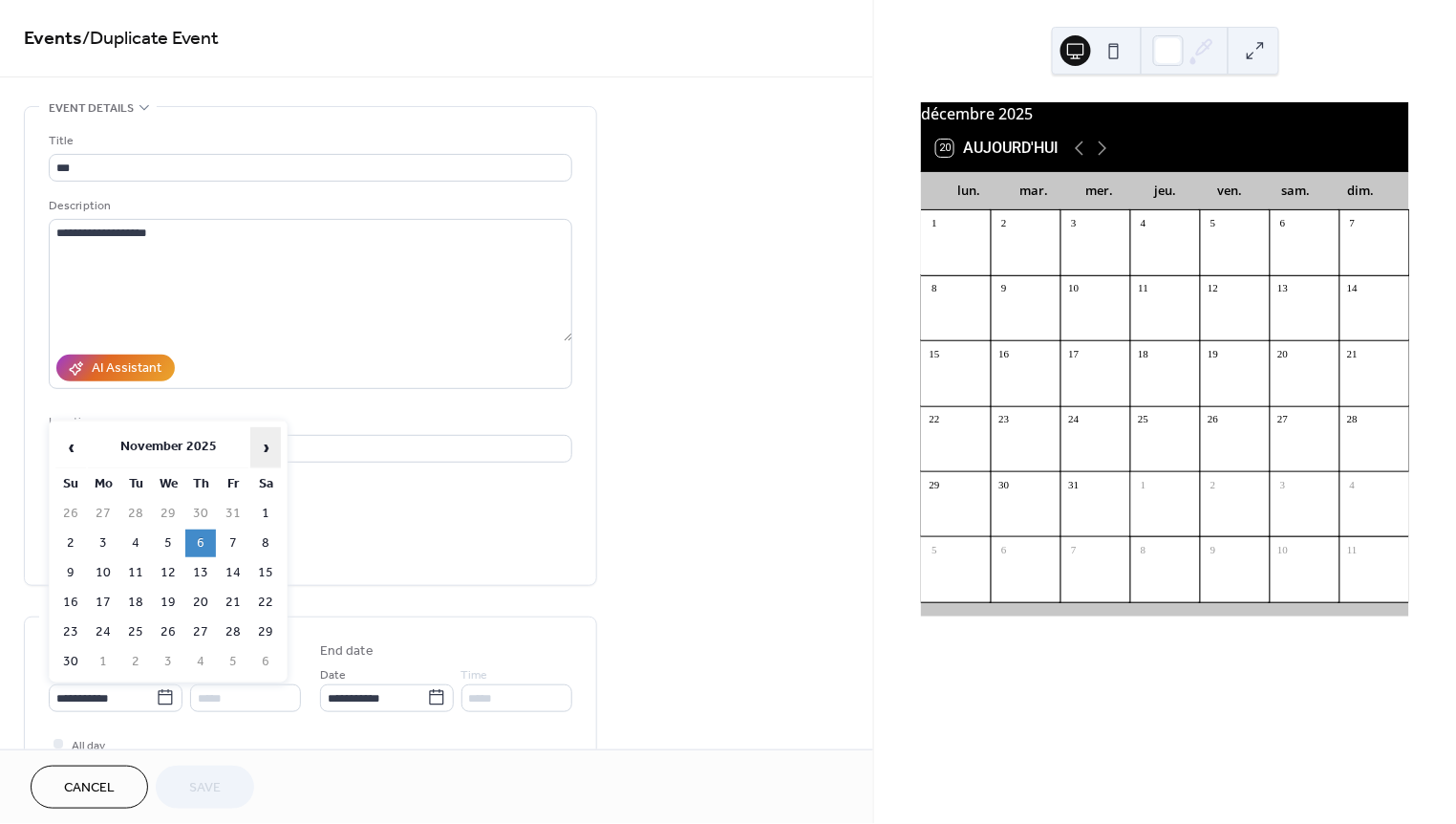 click on "›" at bounding box center (266, 447) 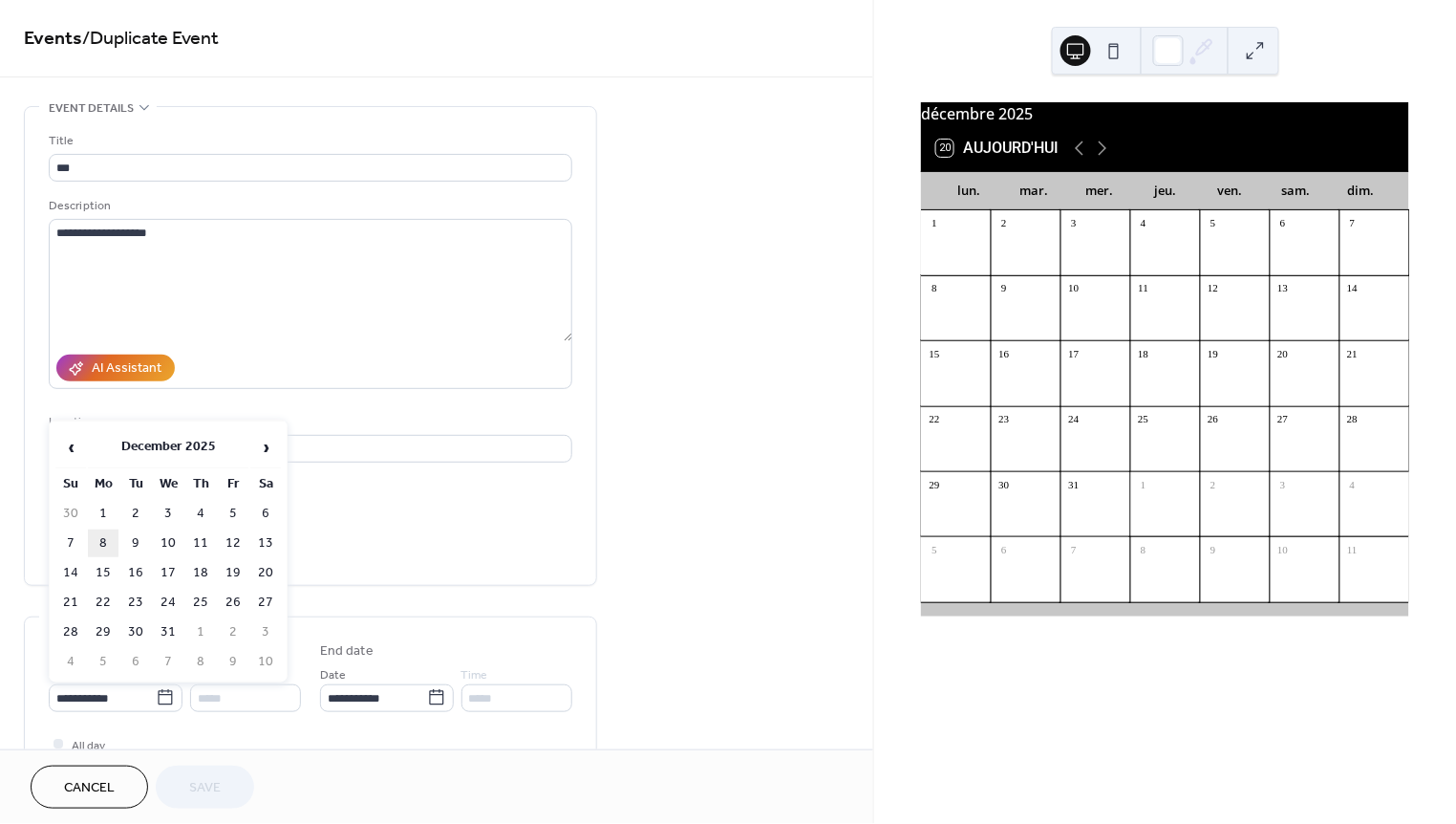 click on "8" at bounding box center (103, 543) 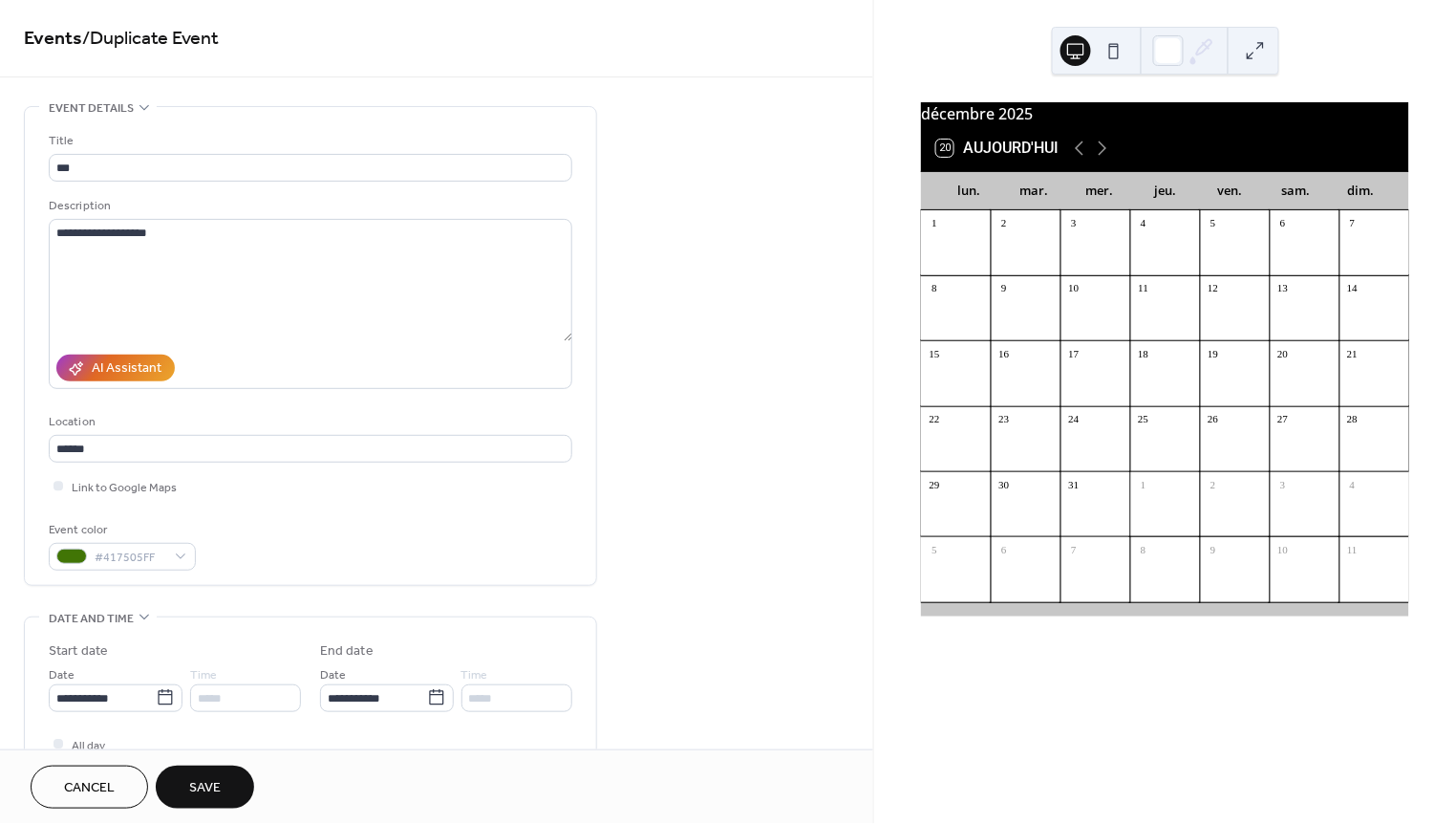 type on "**********" 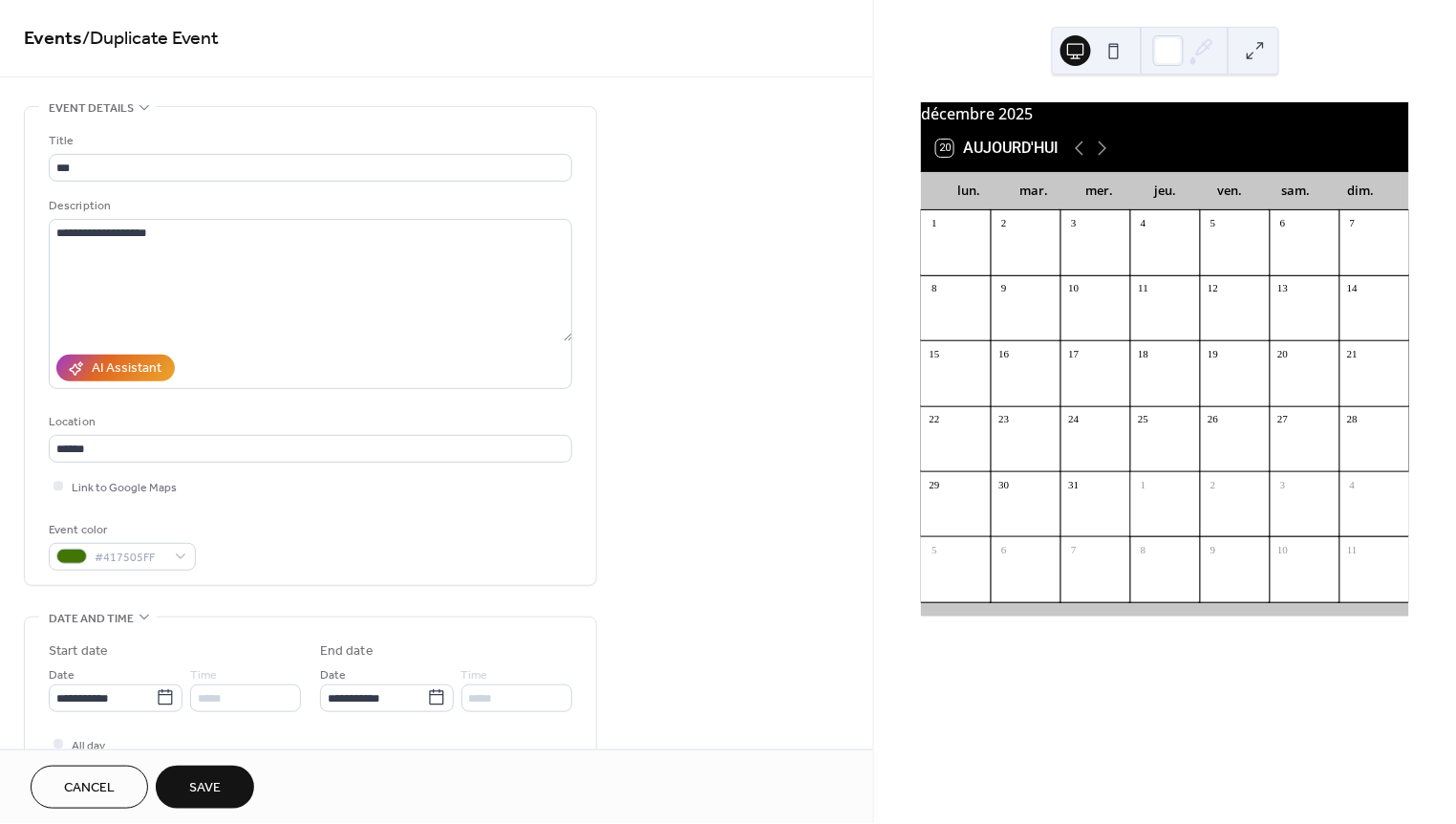 type on "**********" 